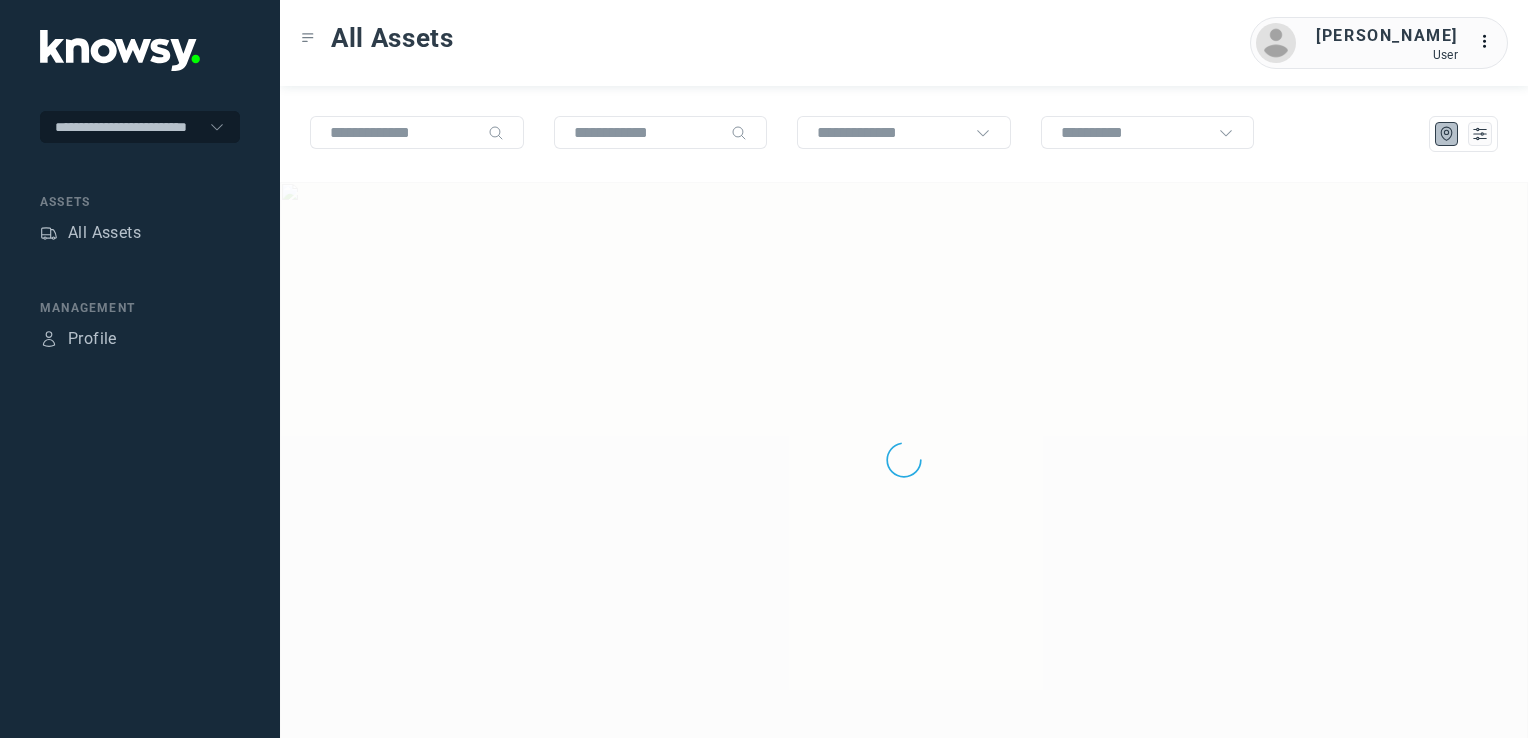 scroll, scrollTop: 0, scrollLeft: 0, axis: both 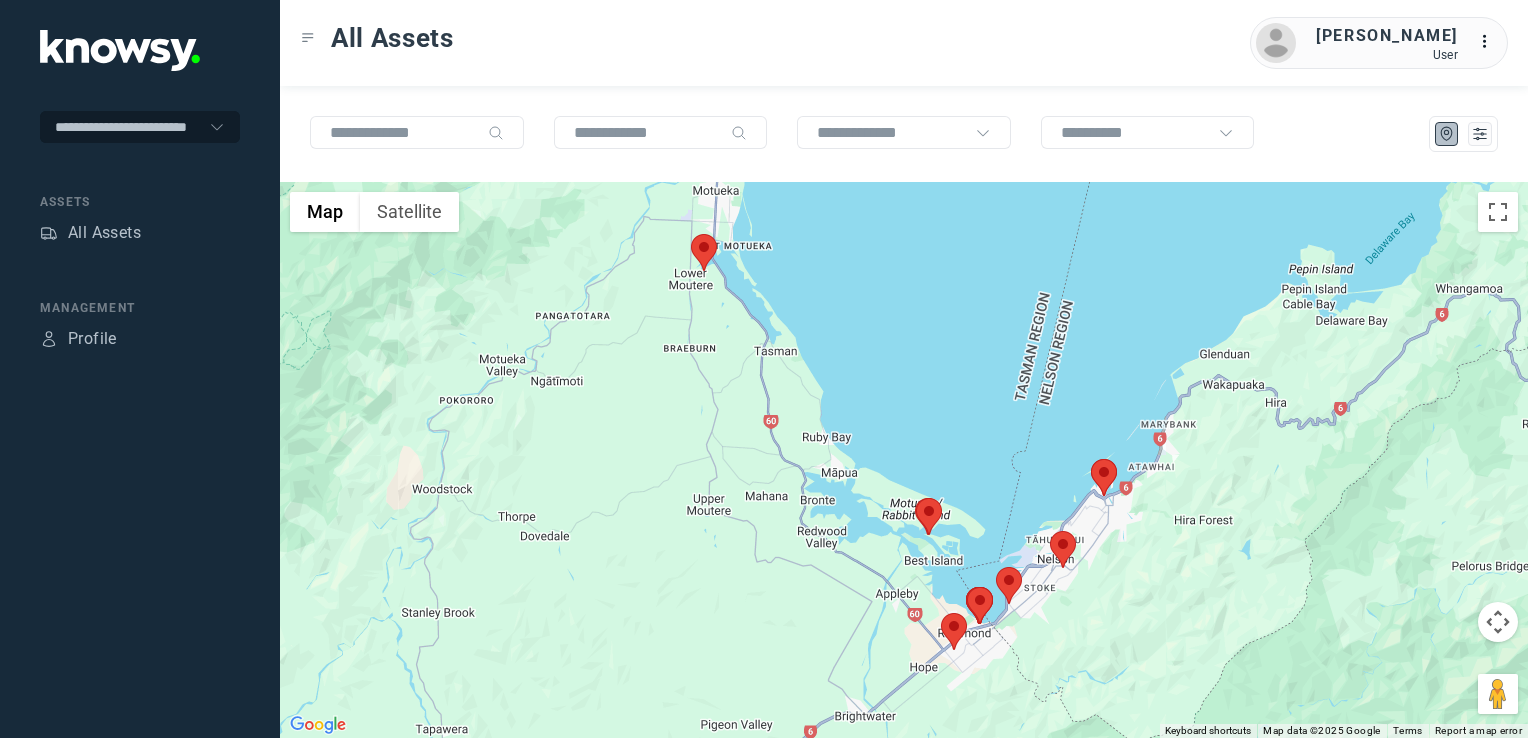 click 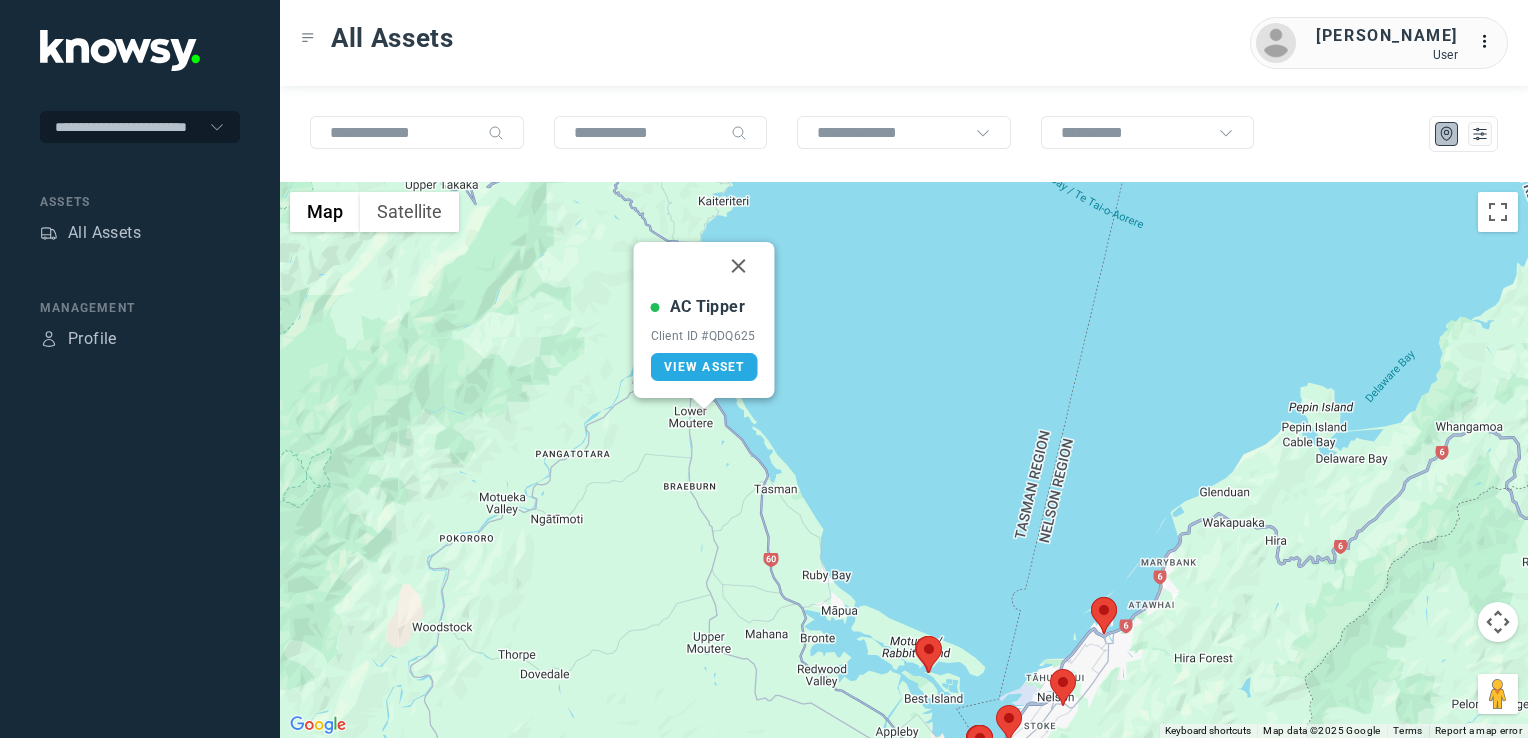 drag, startPoint x: 743, startPoint y: 266, endPoint x: 755, endPoint y: 302, distance: 37.94733 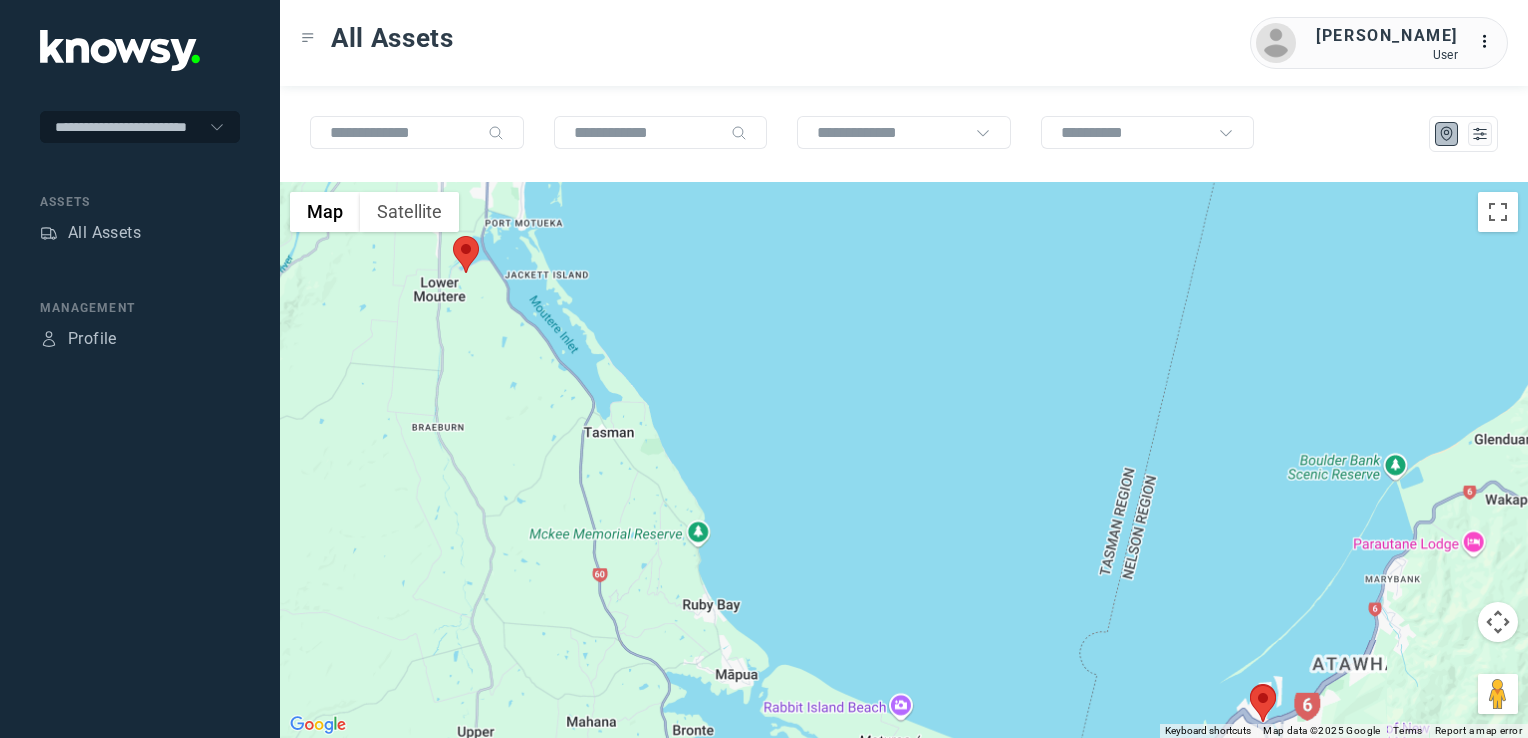 drag, startPoint x: 1041, startPoint y: 554, endPoint x: 928, endPoint y: 417, distance: 177.58942 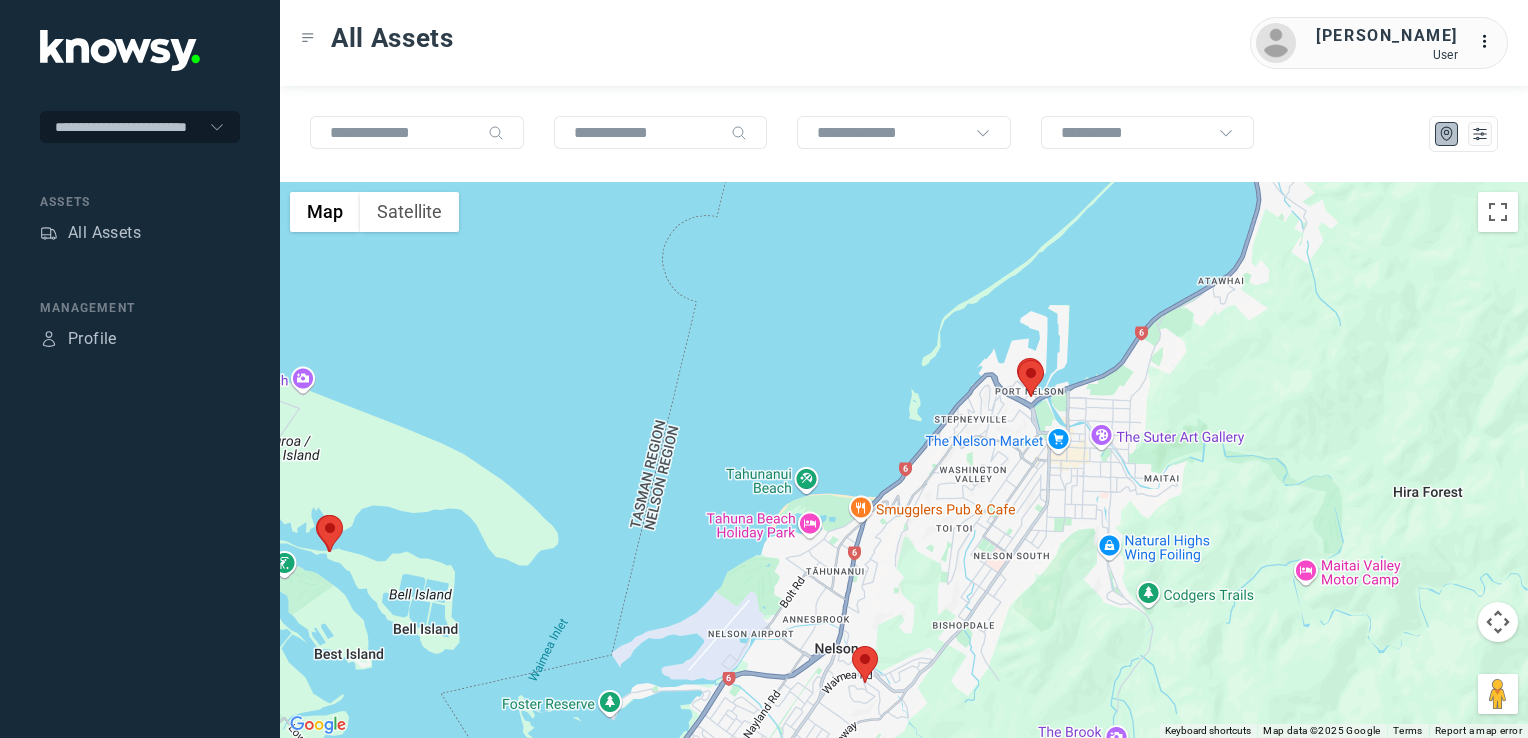 drag, startPoint x: 970, startPoint y: 474, endPoint x: 972, endPoint y: 440, distance: 34.058773 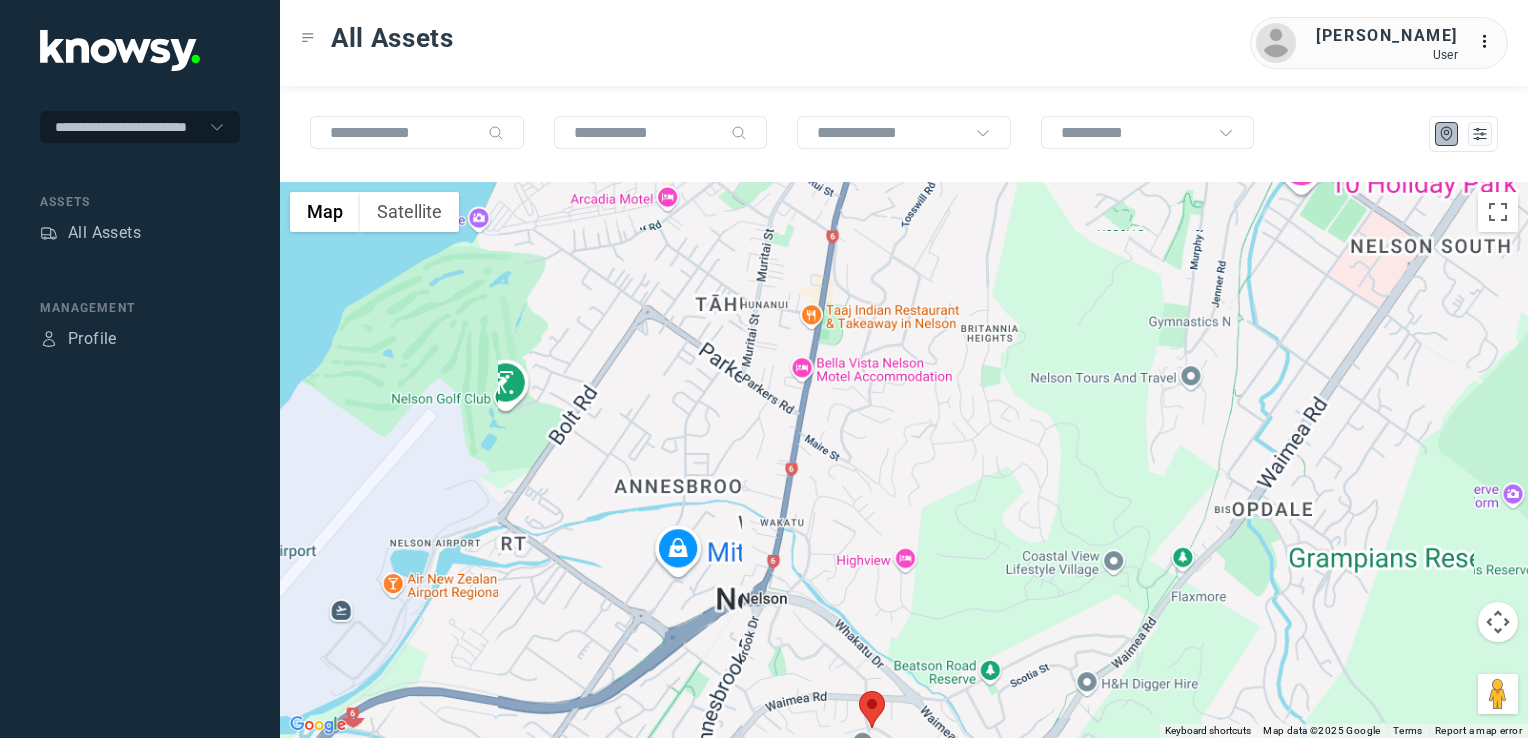 click on "To navigate, press the arrow keys." 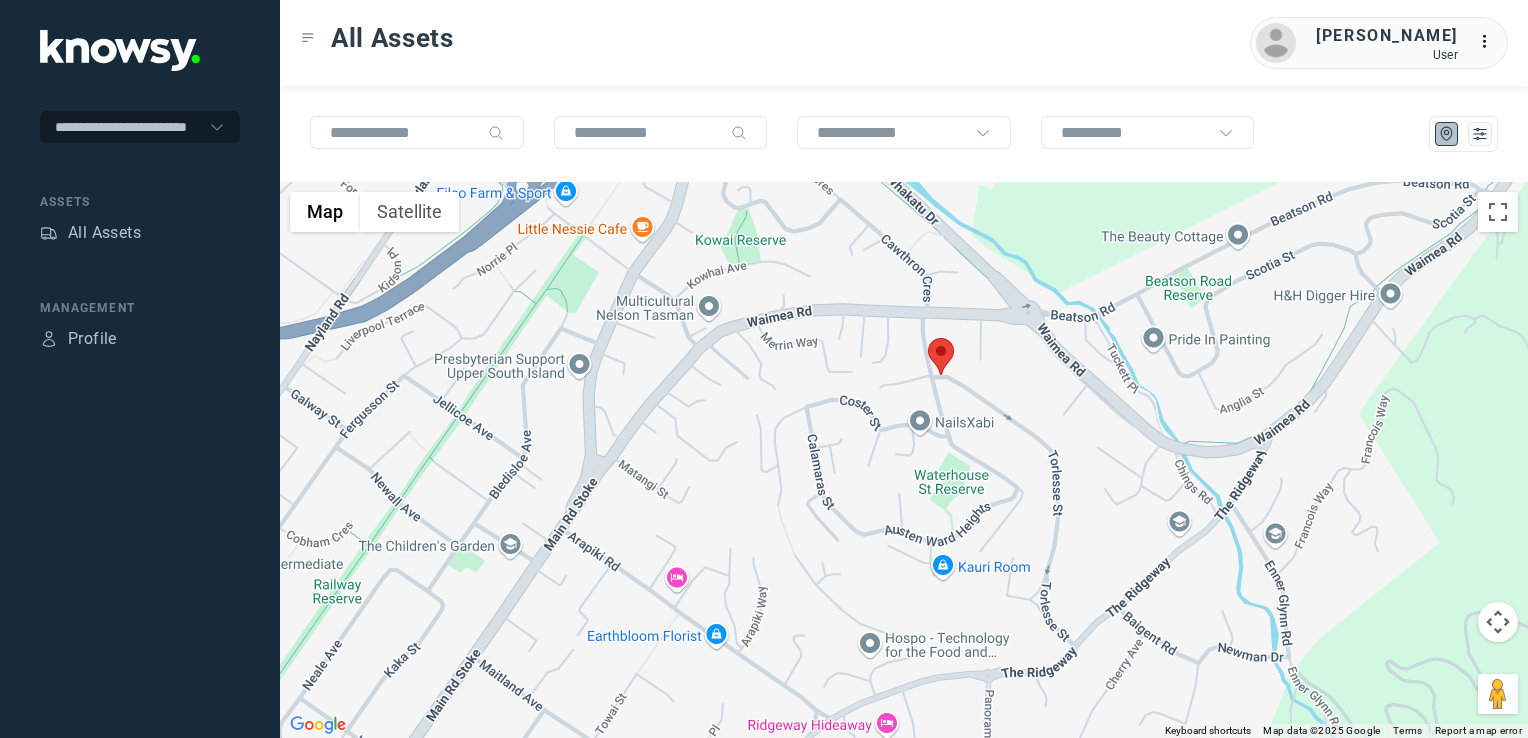 click 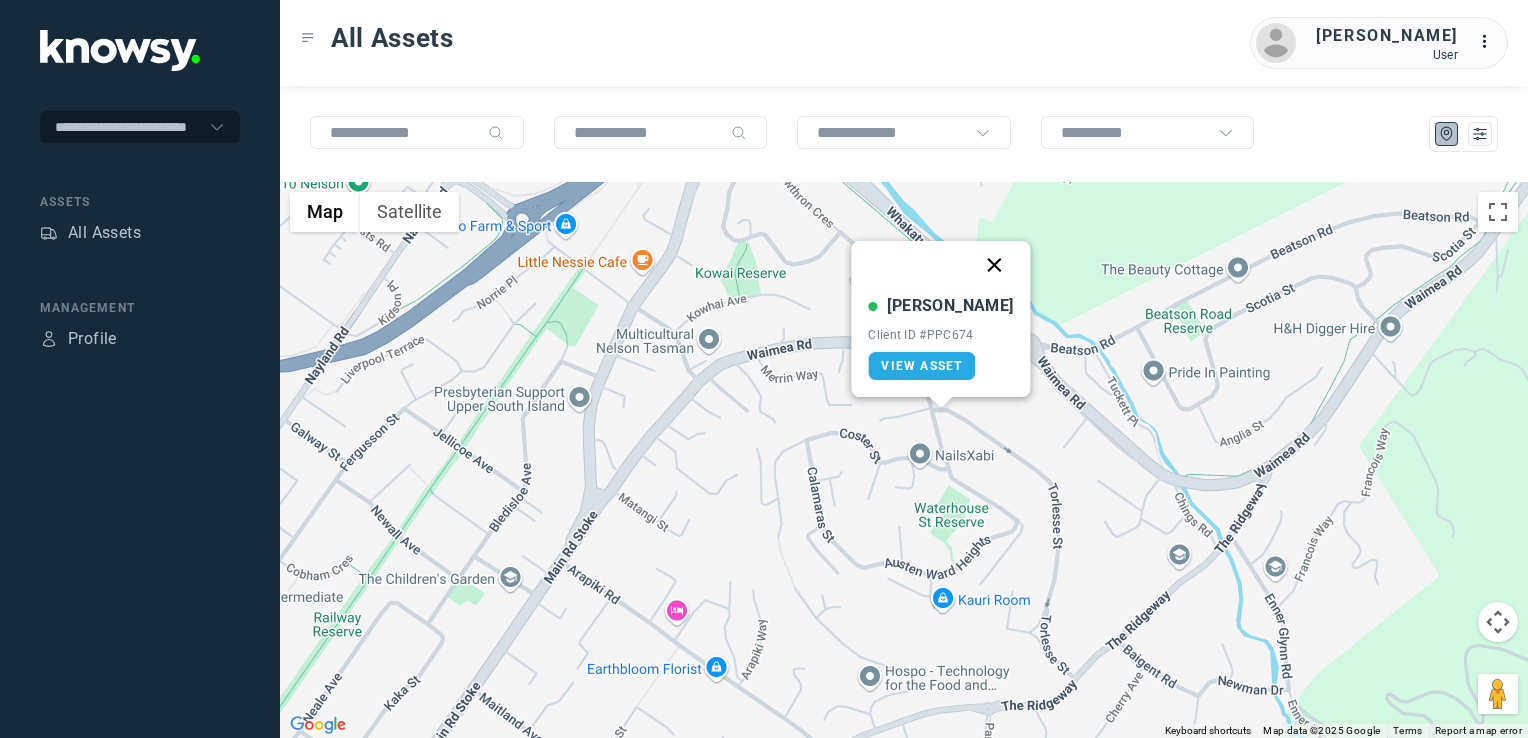 click 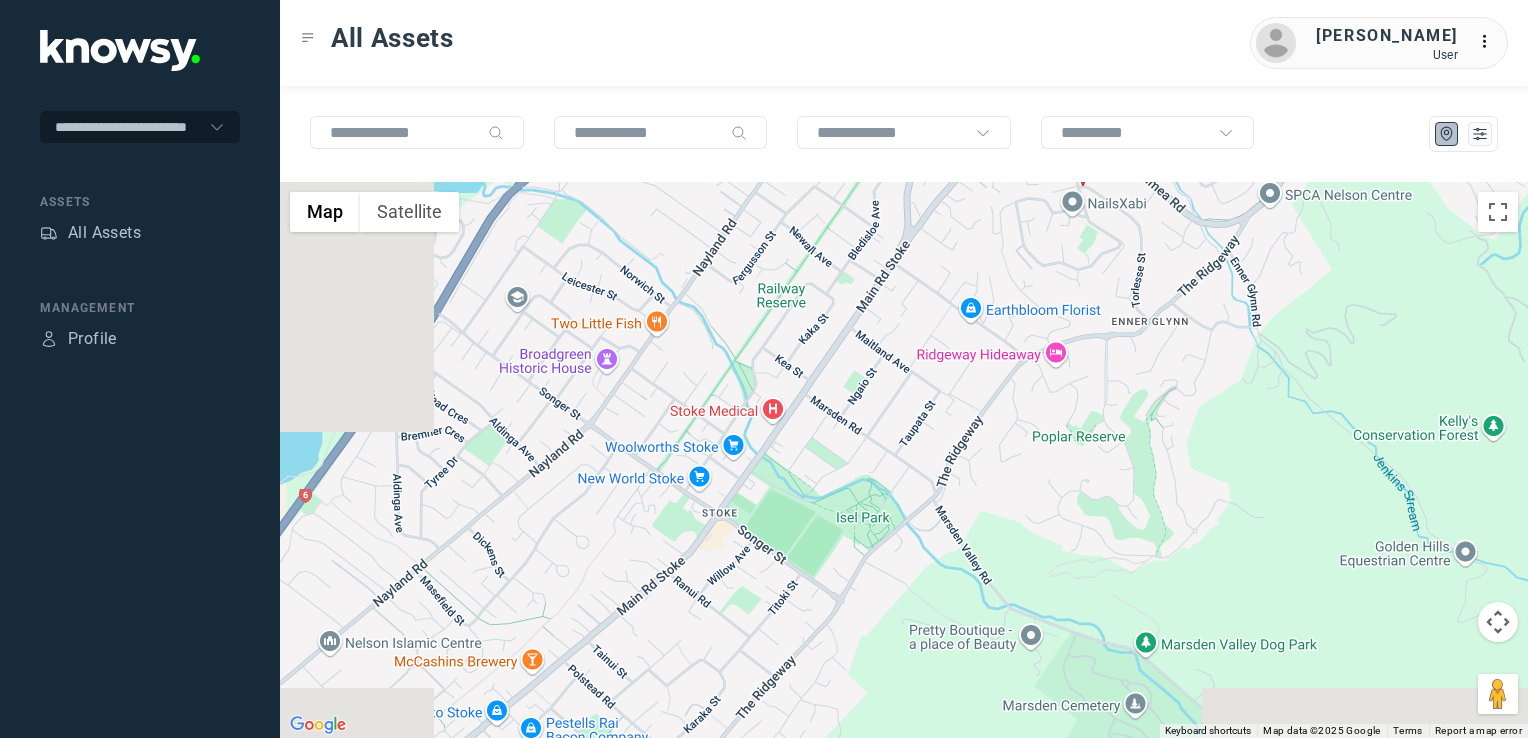 drag, startPoint x: 756, startPoint y: 501, endPoint x: 979, endPoint y: 310, distance: 293.6154 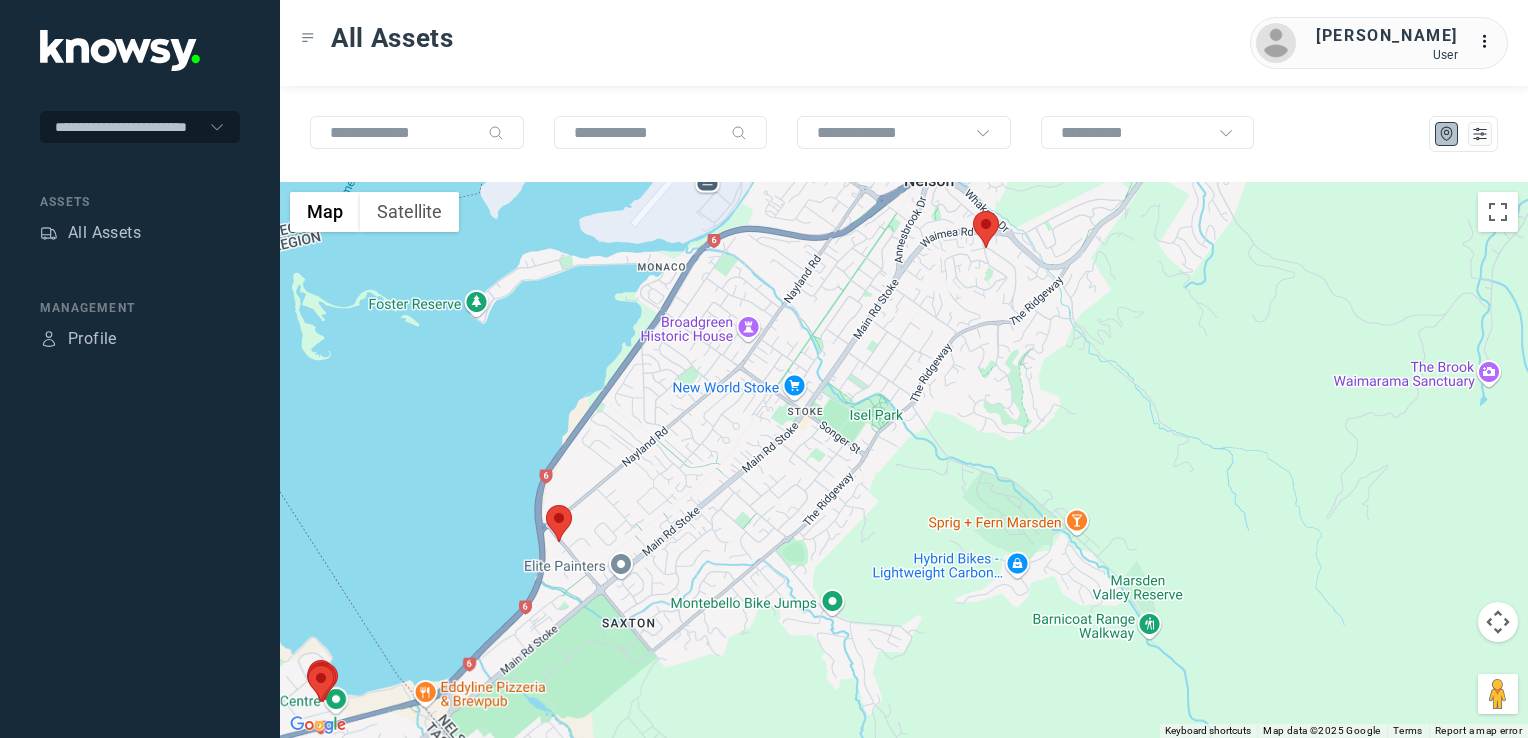 drag, startPoint x: 796, startPoint y: 482, endPoint x: 849, endPoint y: 393, distance: 103.58572 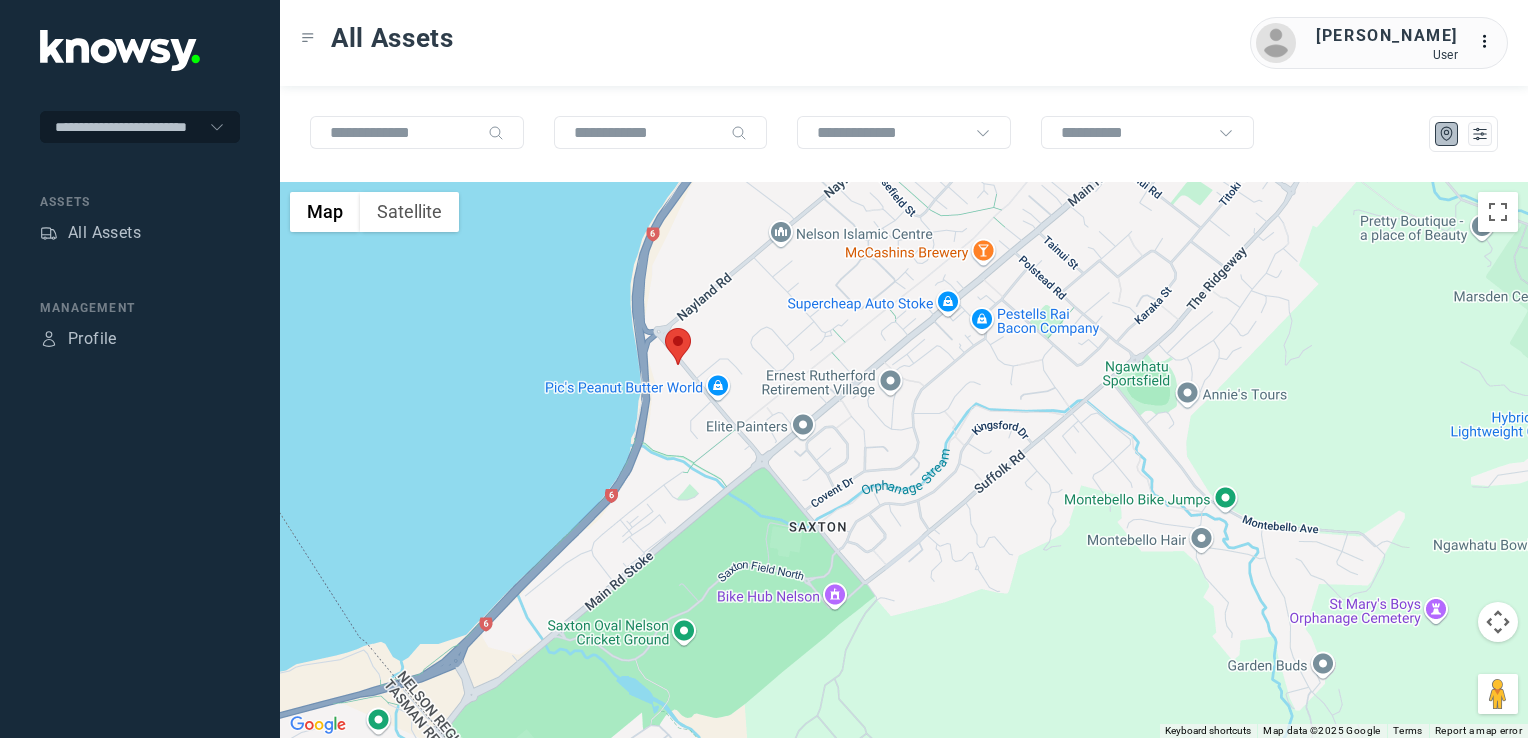 click 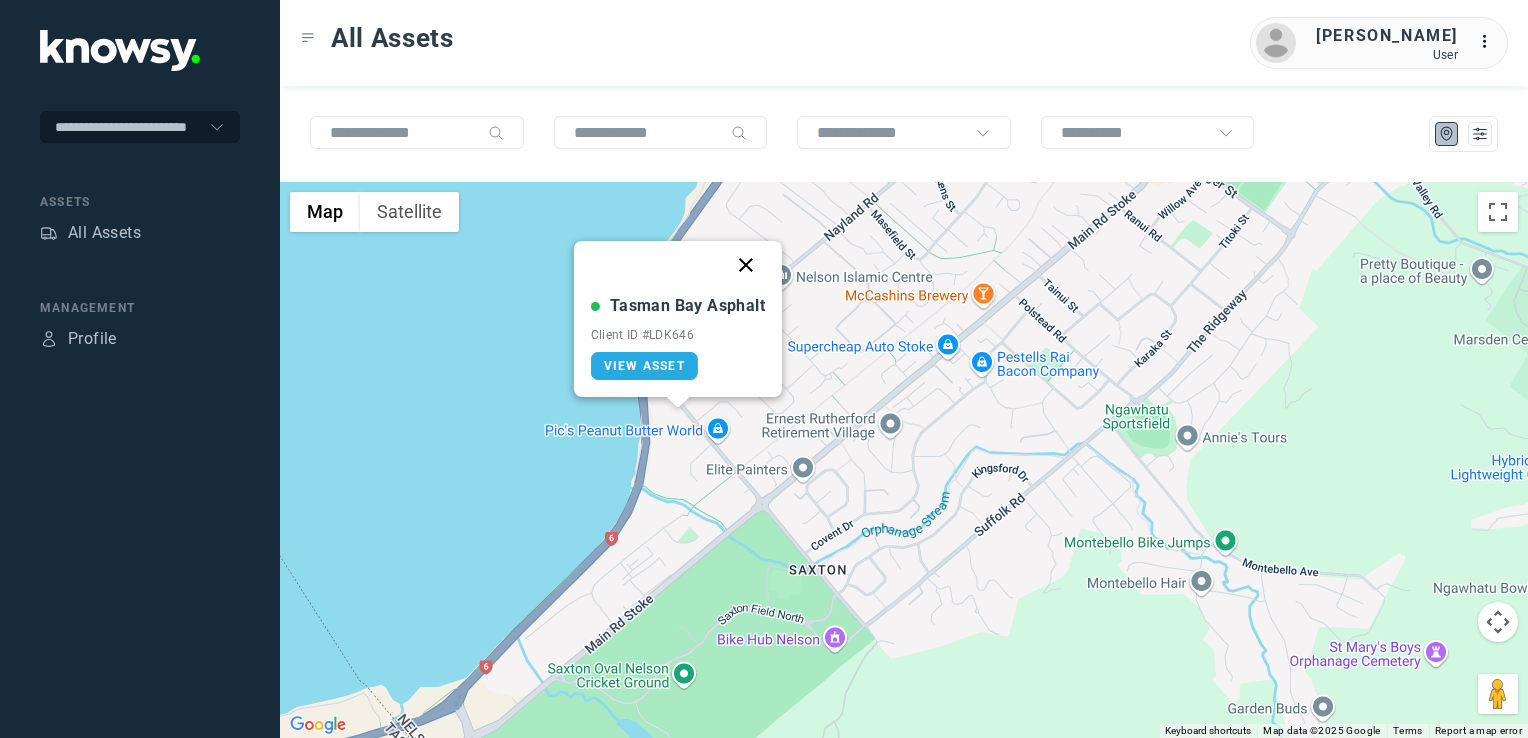 click 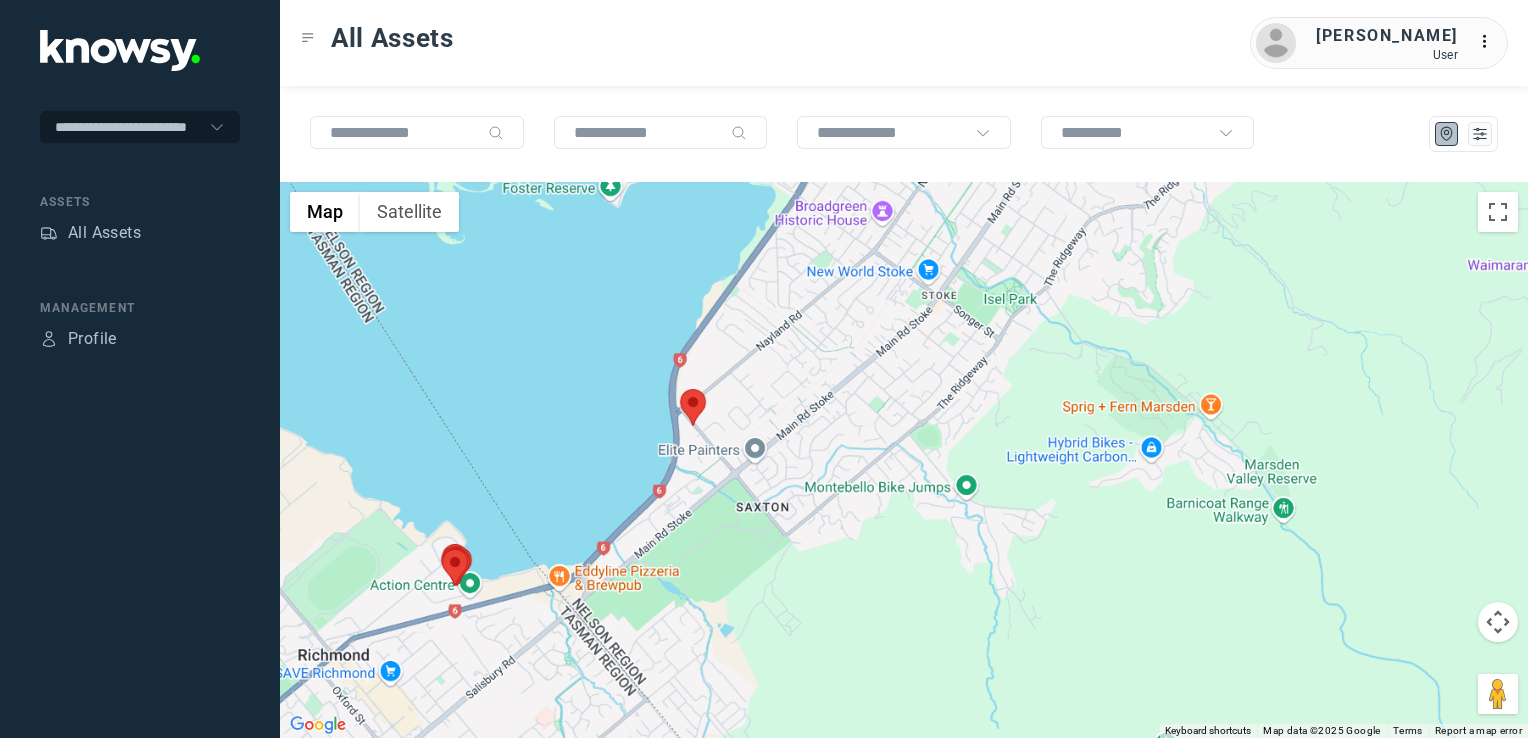 drag, startPoint x: 684, startPoint y: 551, endPoint x: 819, endPoint y: 444, distance: 172.26143 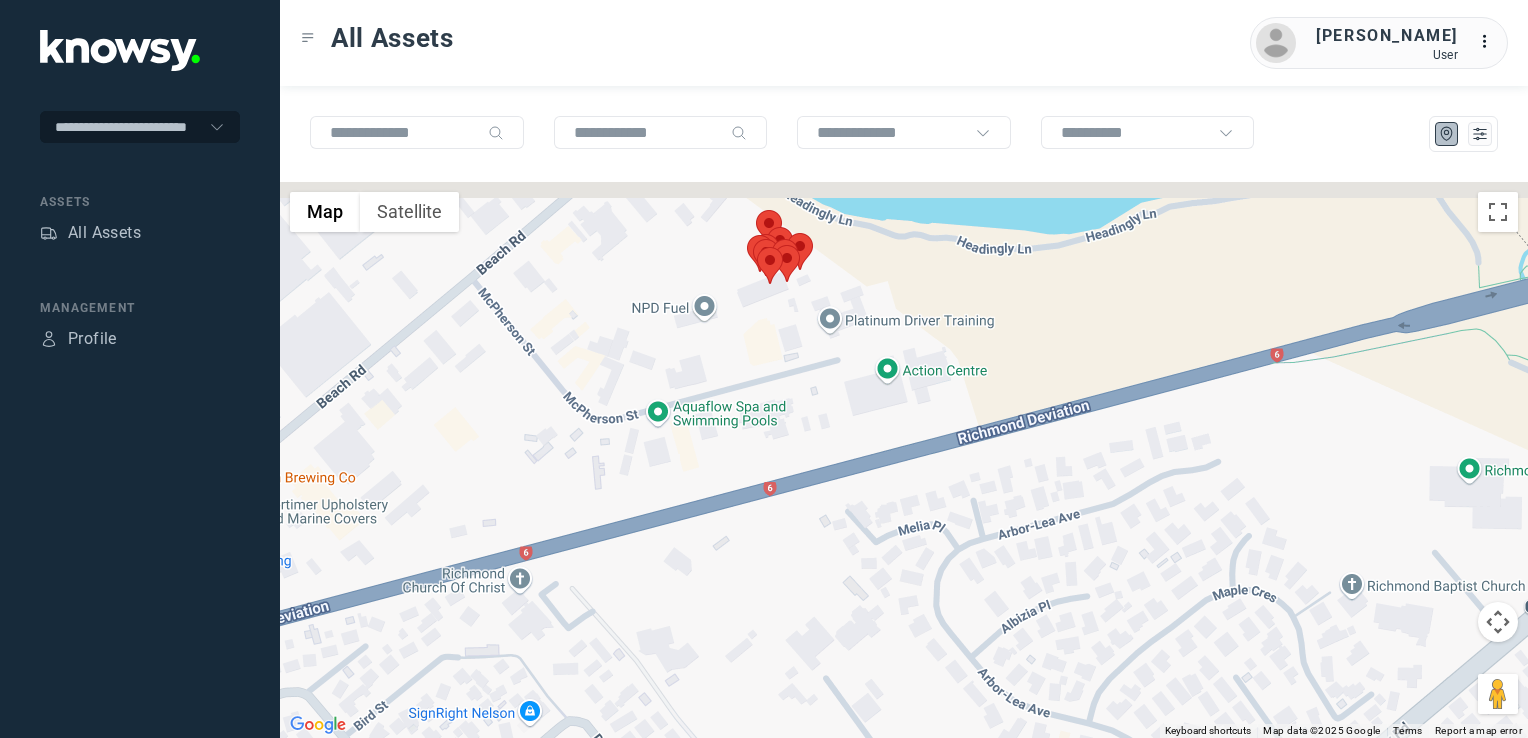 drag, startPoint x: 743, startPoint y: 262, endPoint x: 753, endPoint y: 345, distance: 83.60024 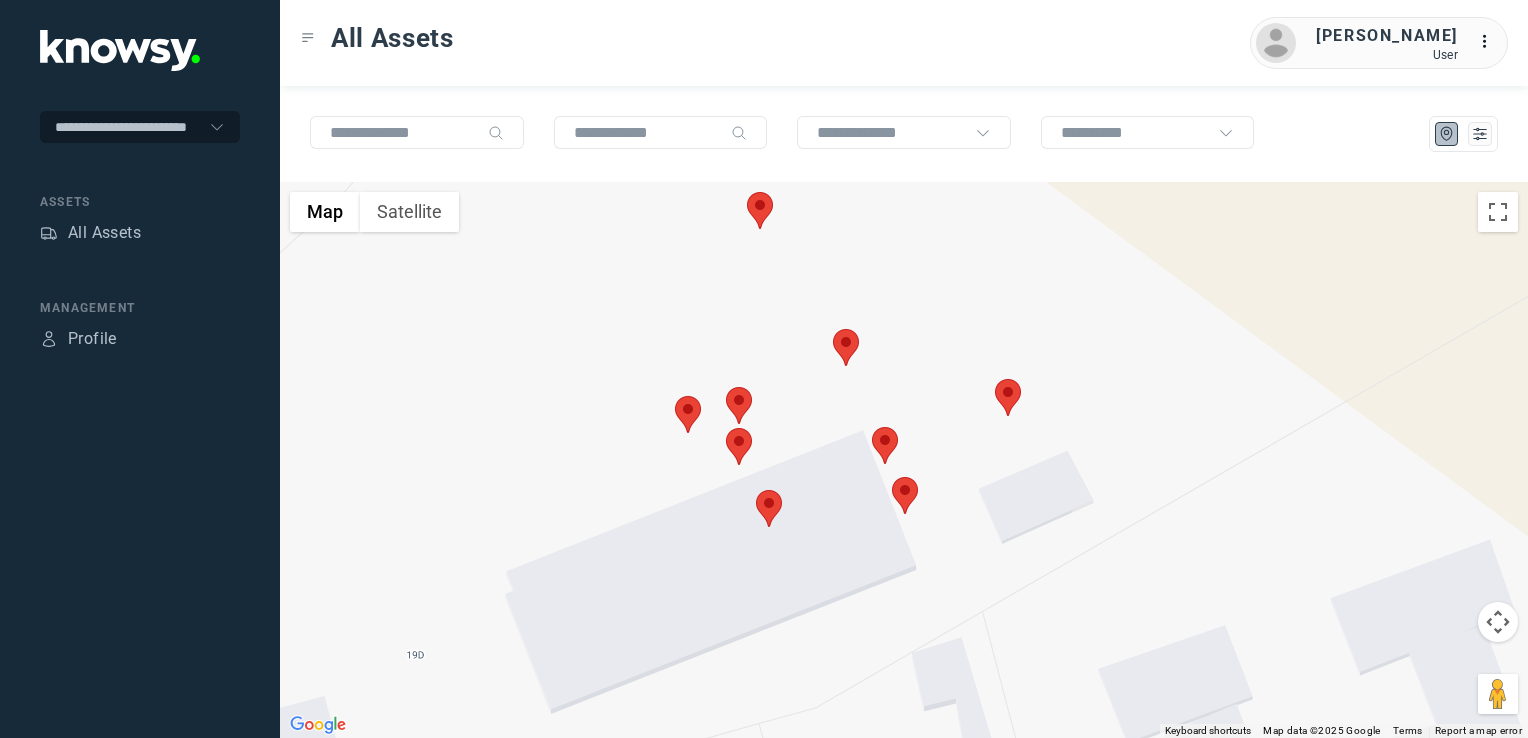 drag, startPoint x: 749, startPoint y: 307, endPoint x: 750, endPoint y: 422, distance: 115.00435 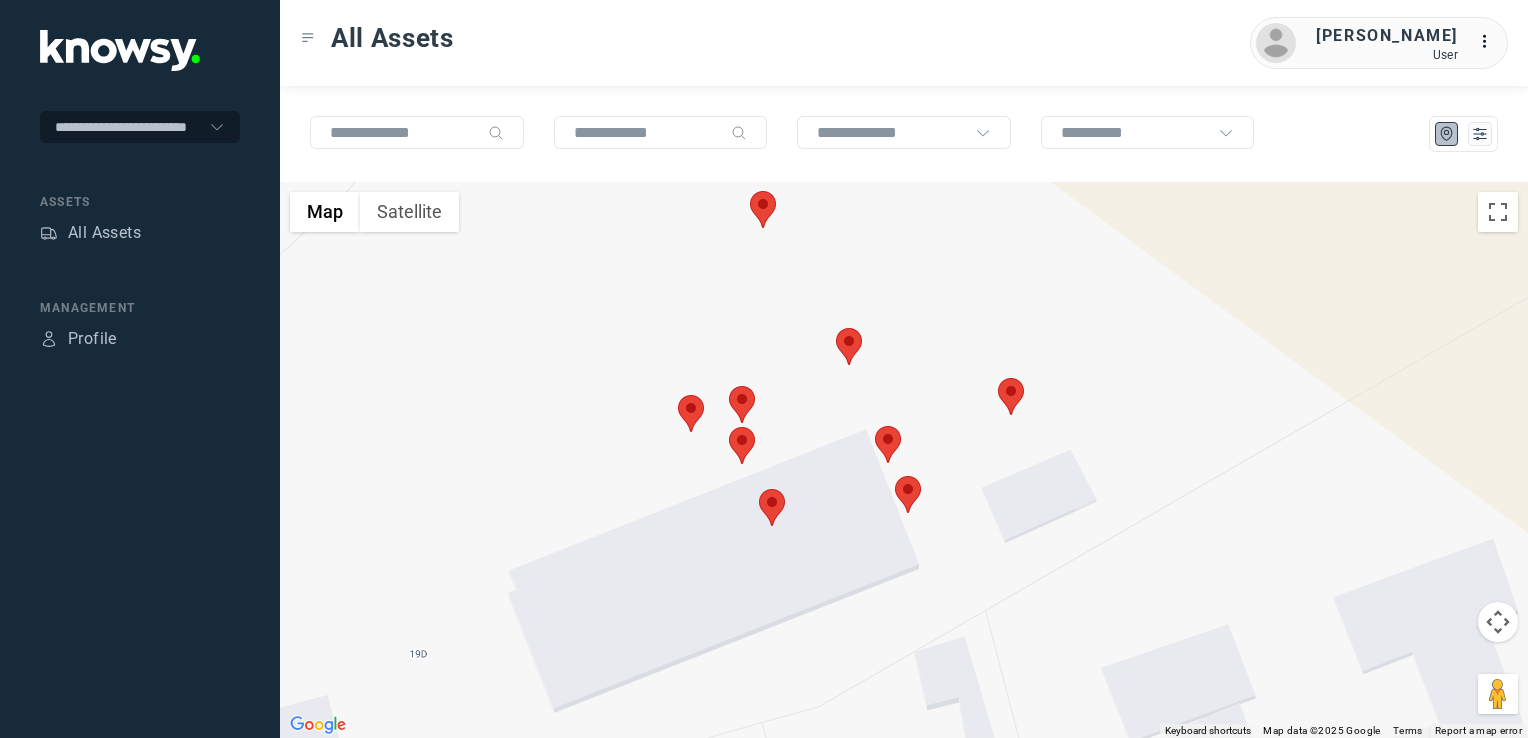 click 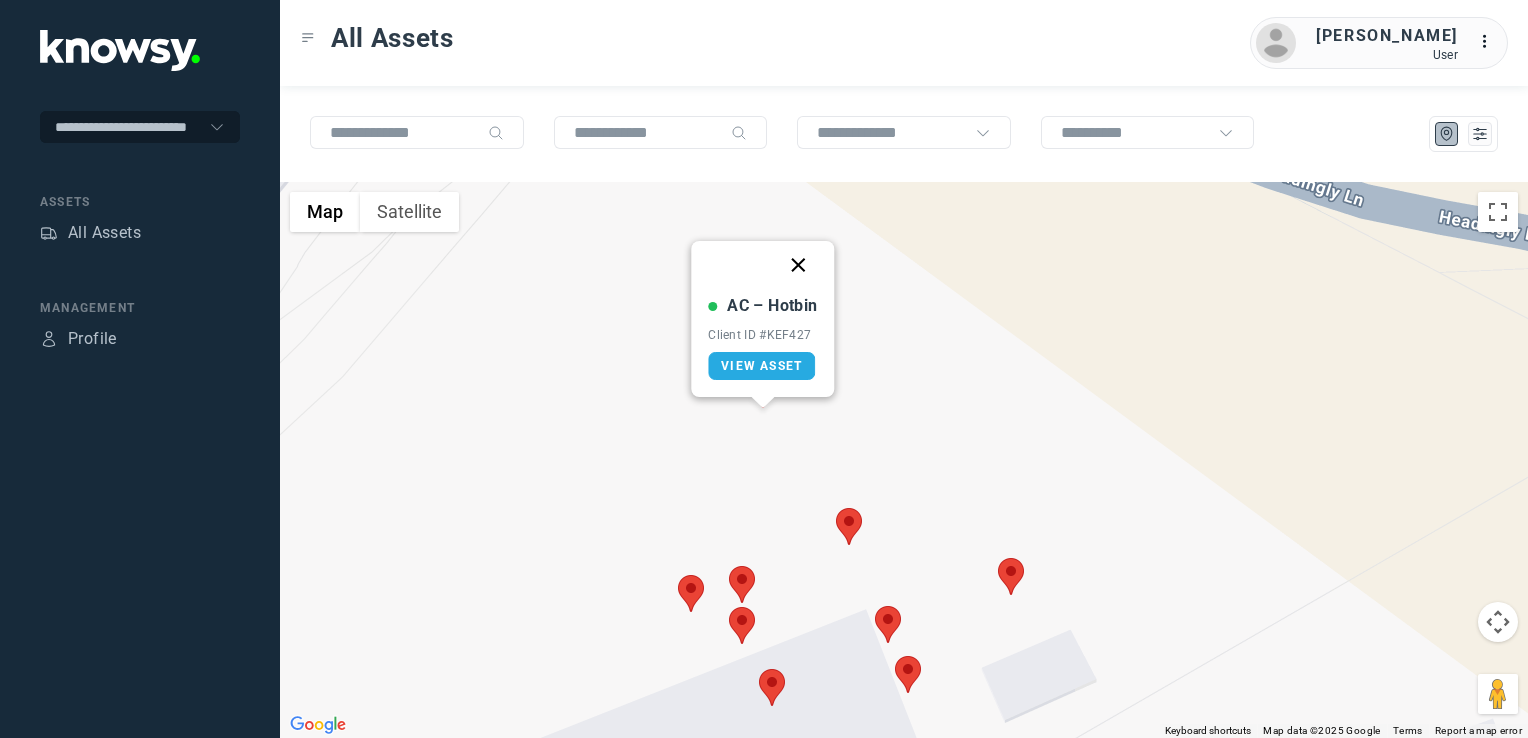 drag, startPoint x: 798, startPoint y: 263, endPoint x: 788, endPoint y: 339, distance: 76.655075 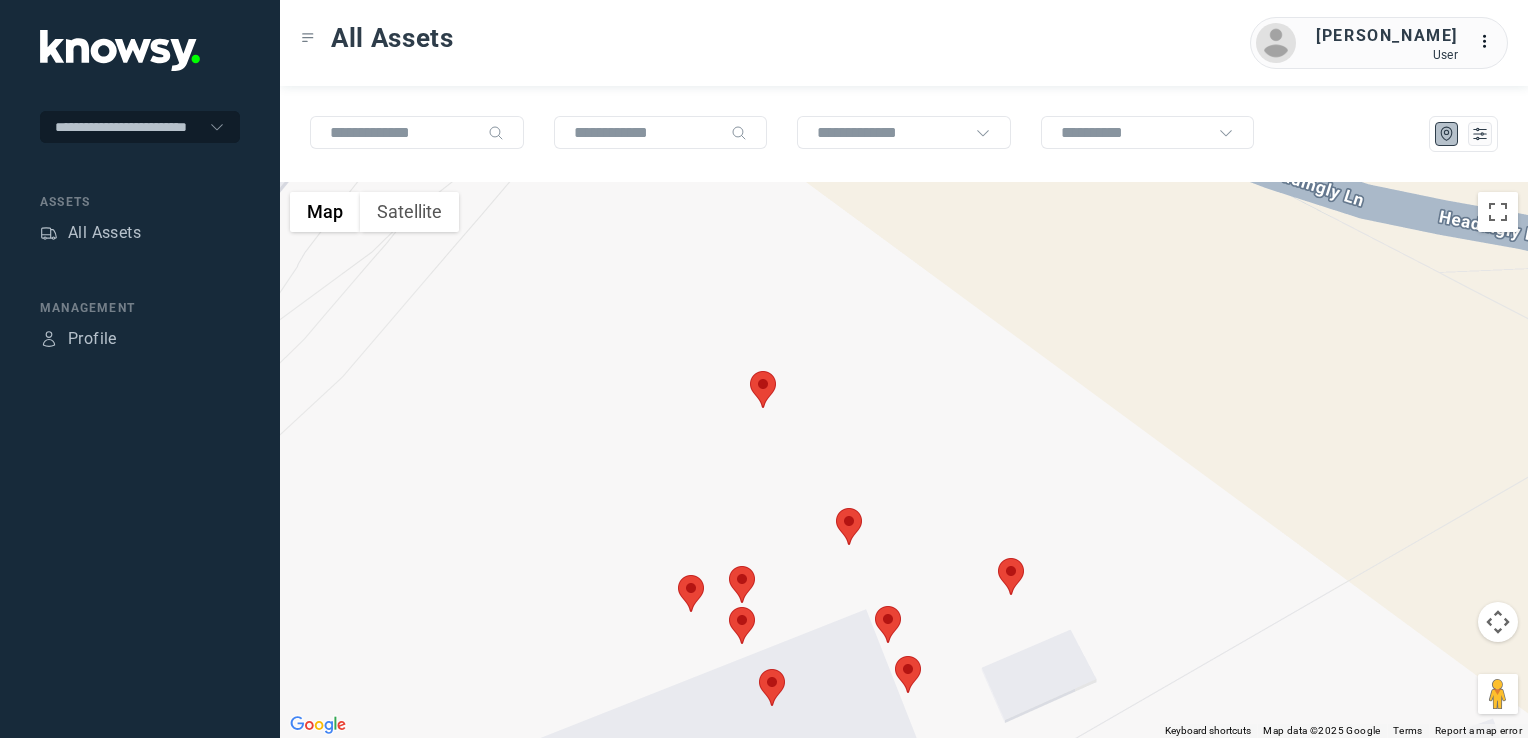 click 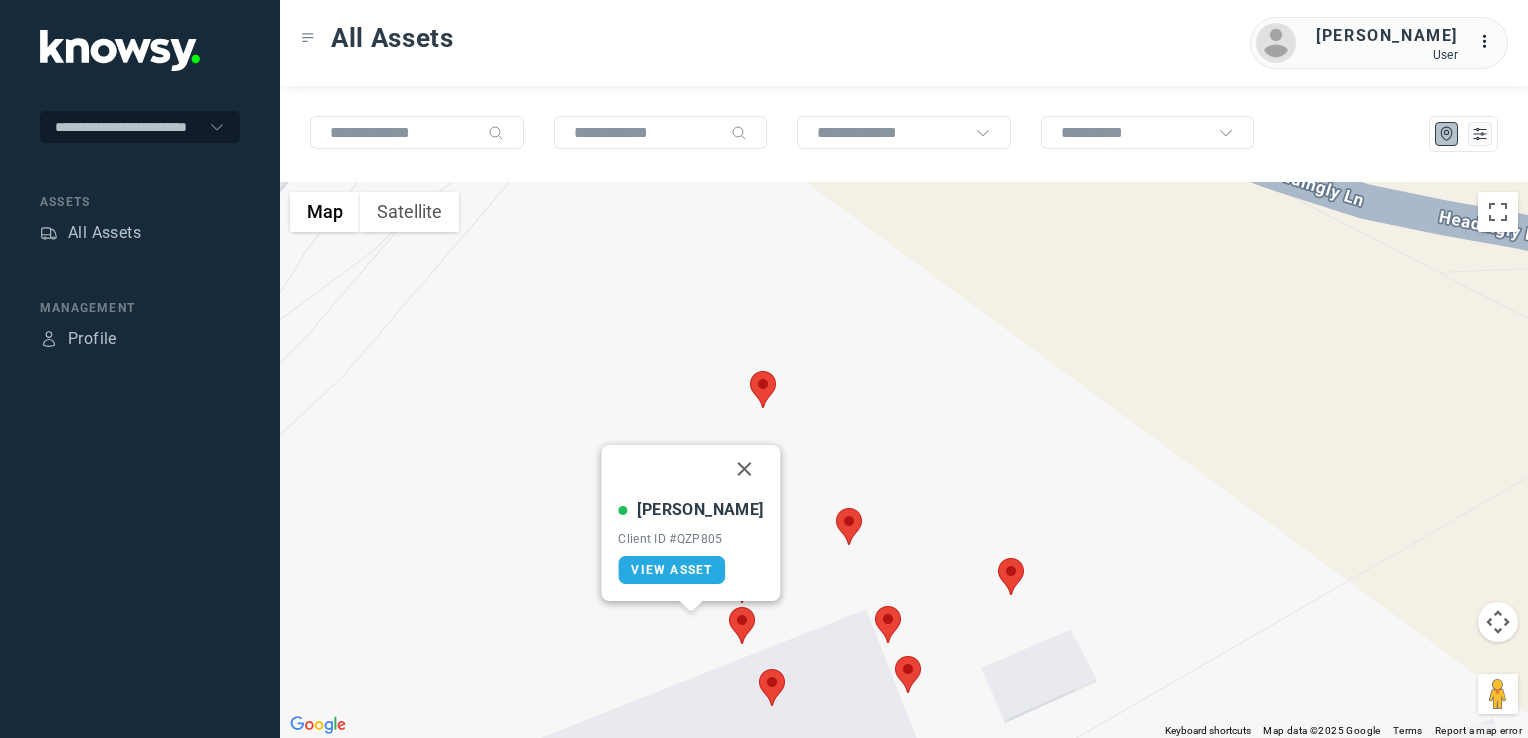 drag, startPoint x: 725, startPoint y: 466, endPoint x: 633, endPoint y: 346, distance: 151.20847 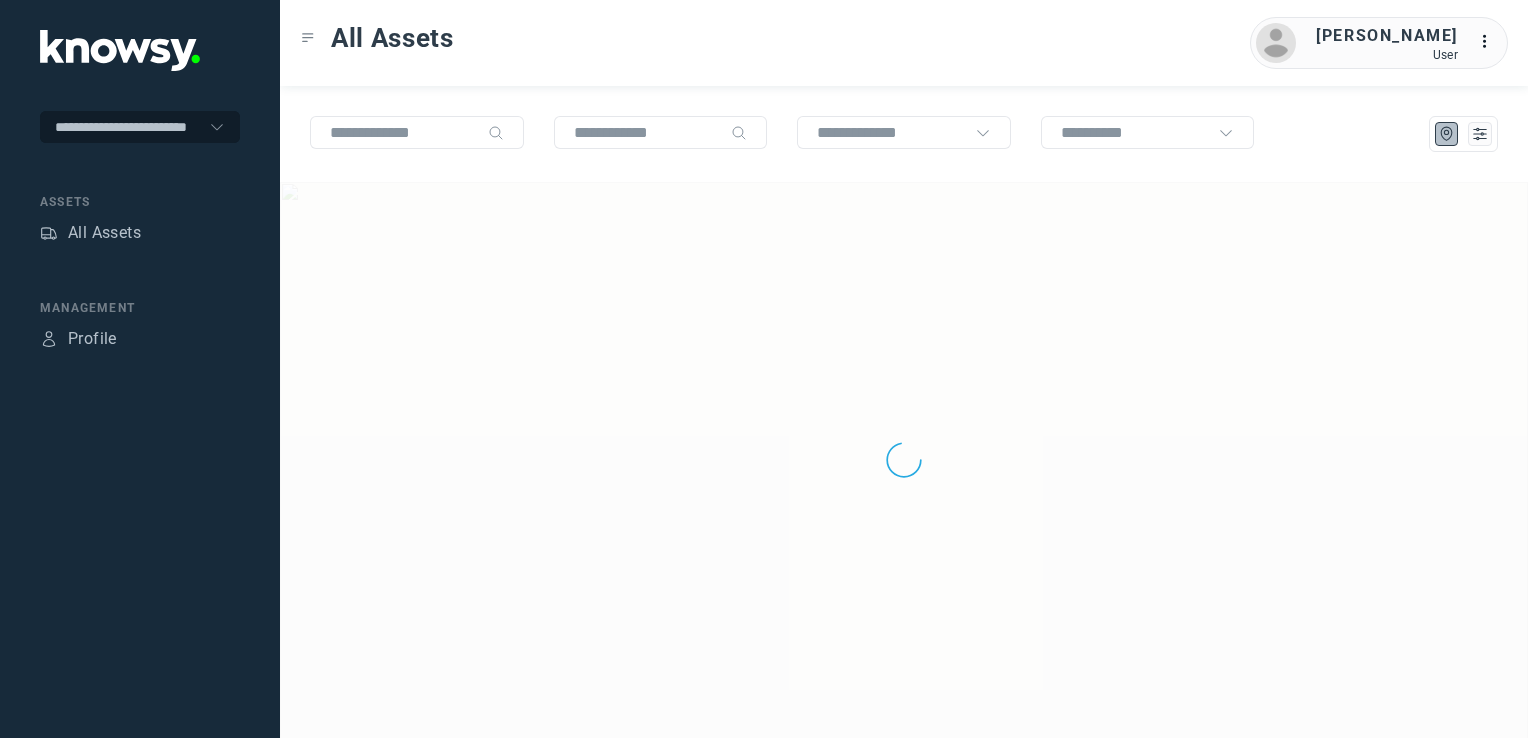 scroll, scrollTop: 0, scrollLeft: 0, axis: both 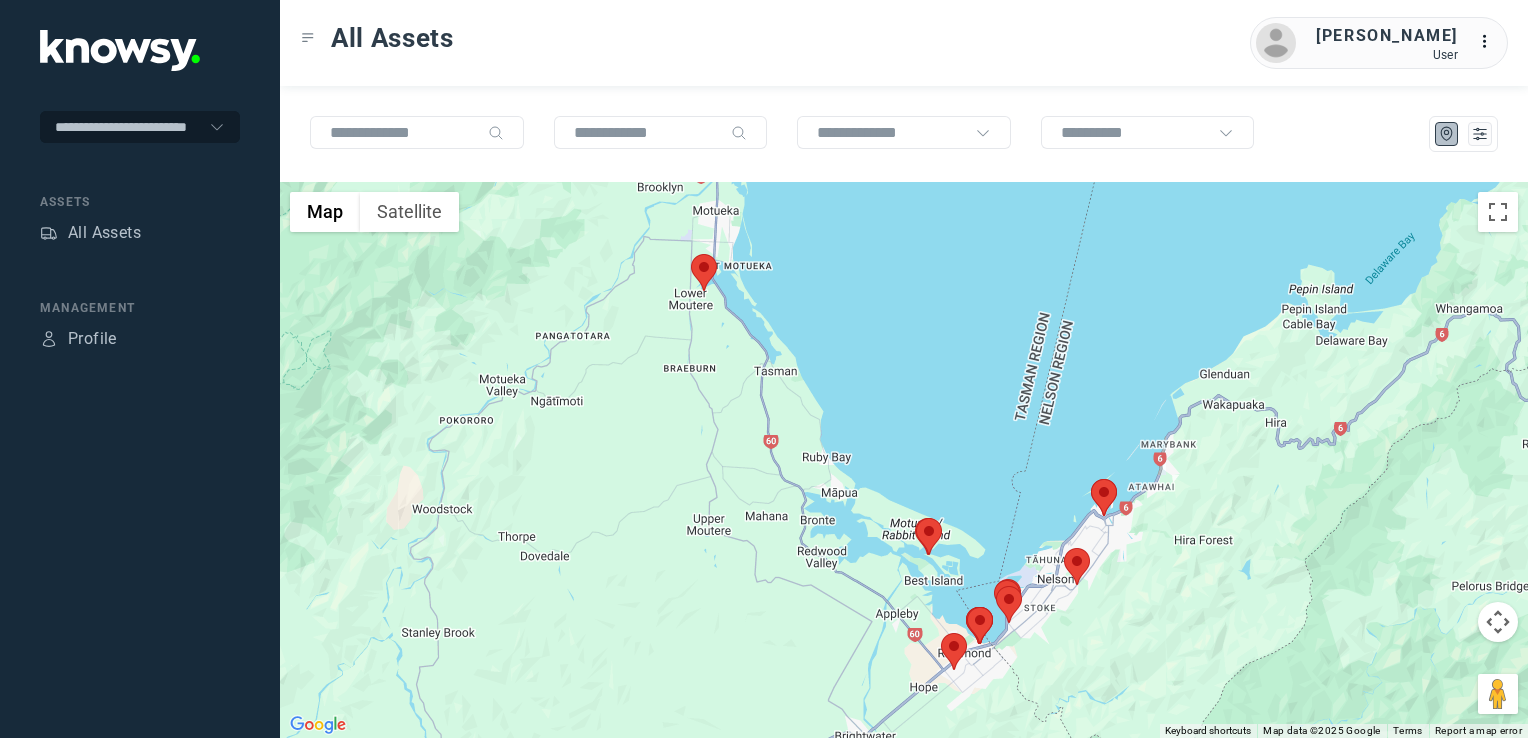 drag, startPoint x: 1110, startPoint y: 542, endPoint x: 1056, endPoint y: 622, distance: 96.519424 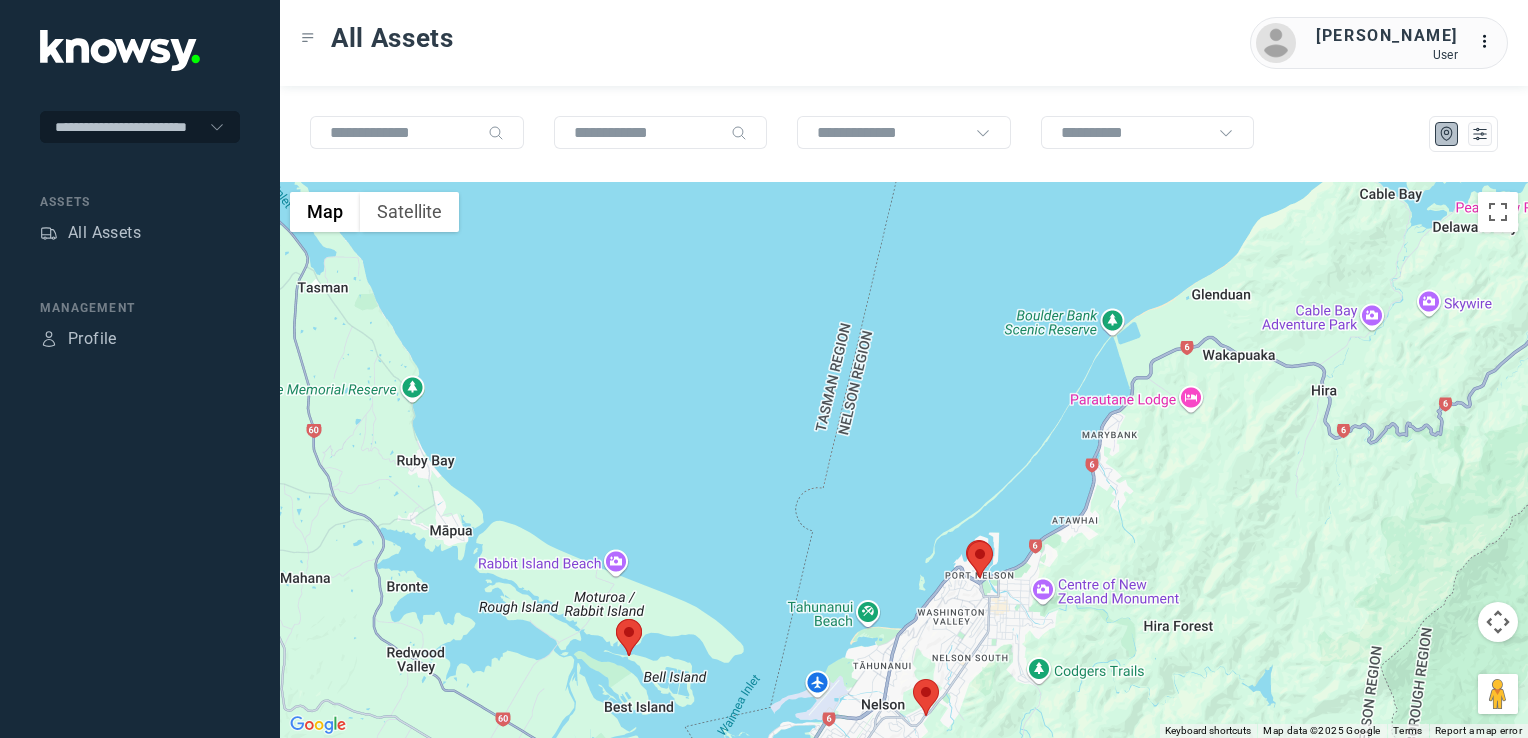 drag, startPoint x: 944, startPoint y: 691, endPoint x: 1112, endPoint y: 612, distance: 185.64752 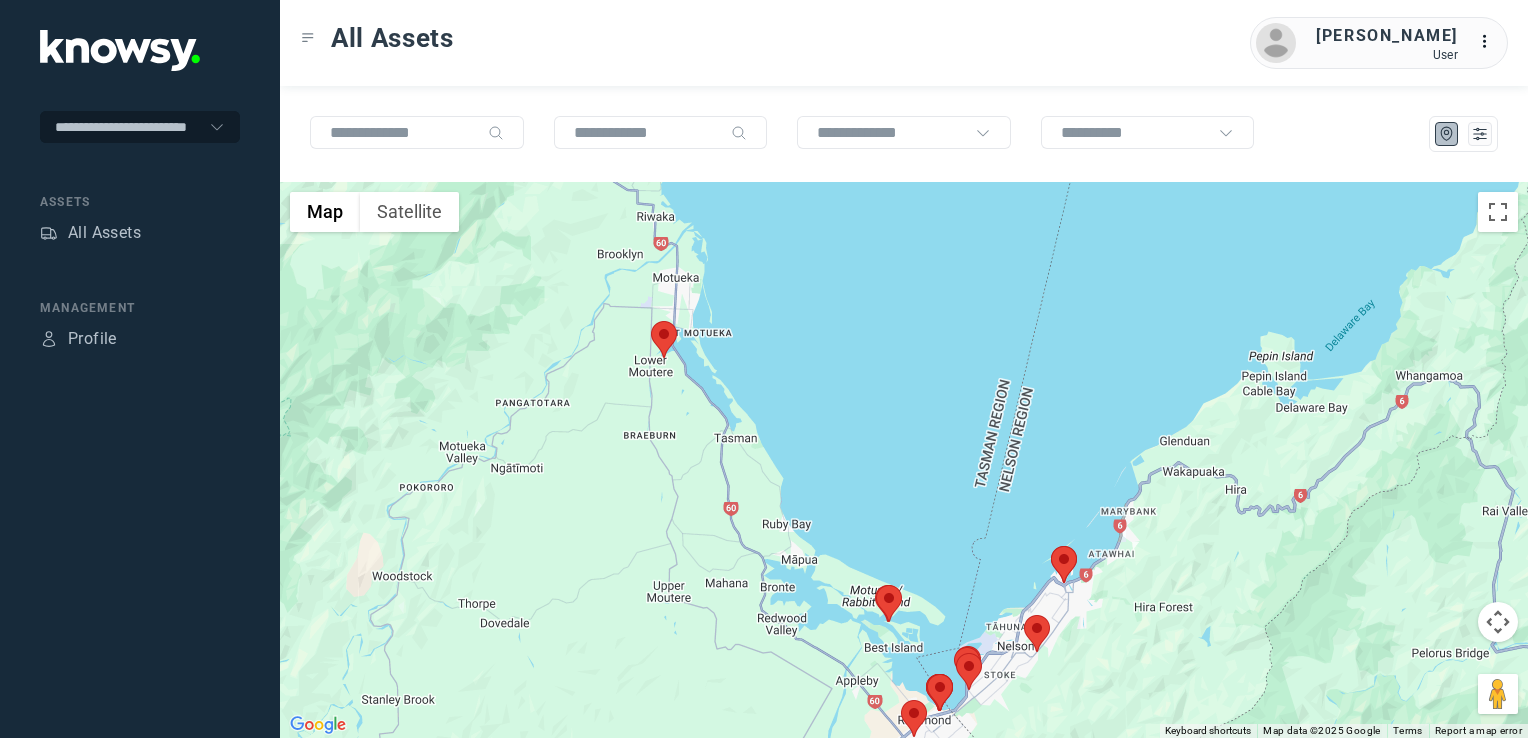 drag, startPoint x: 1005, startPoint y: 685, endPoint x: 1039, endPoint y: 642, distance: 54.81788 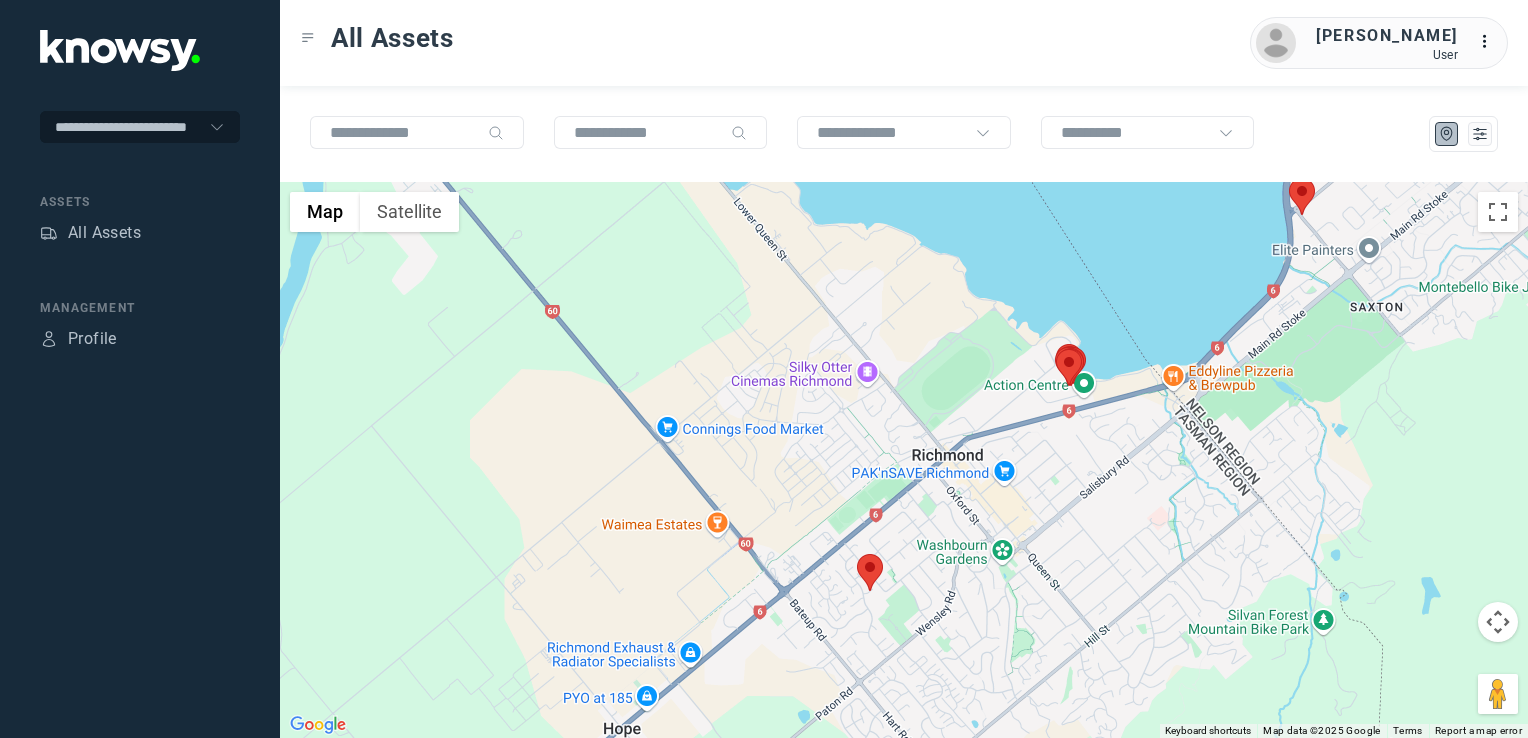 click on "To navigate, press the arrow keys." 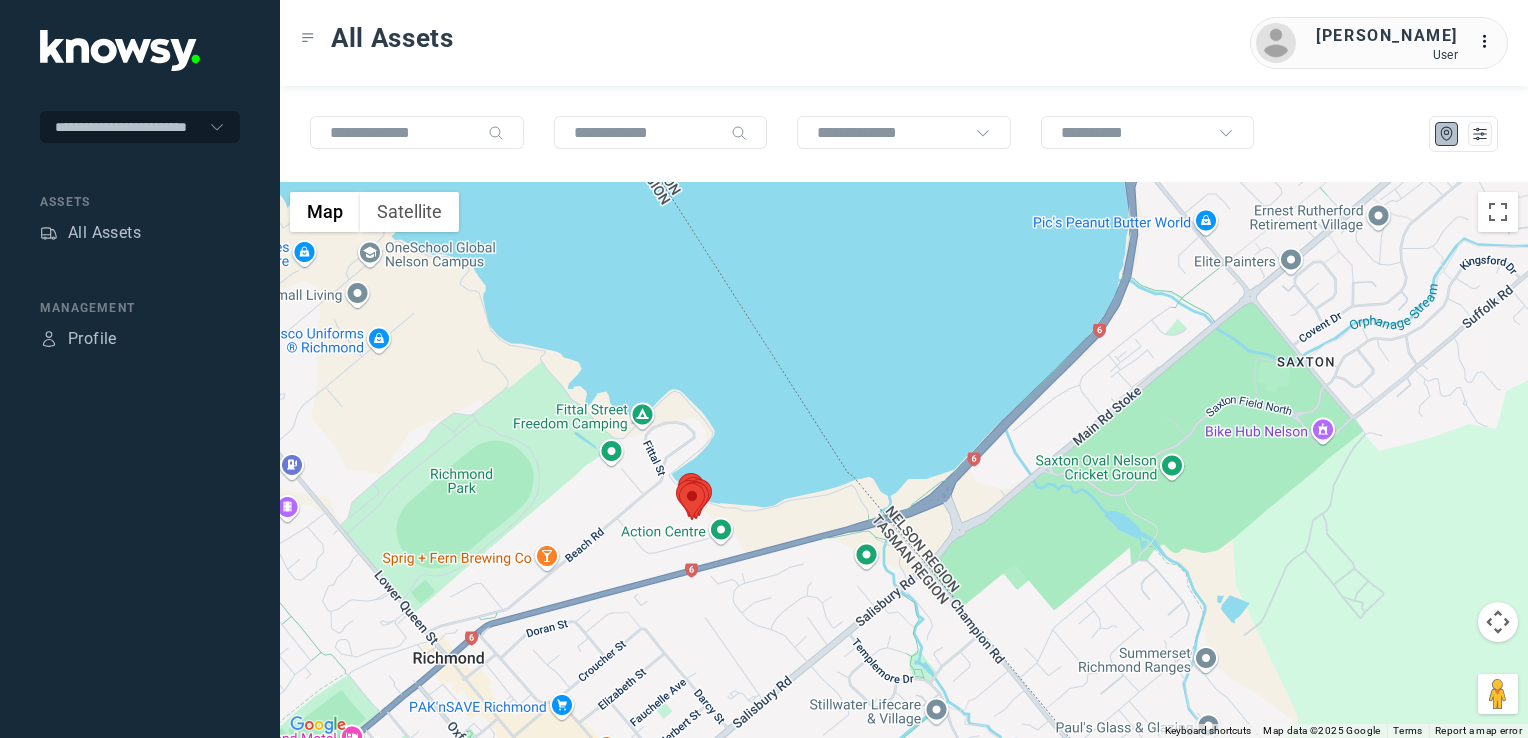 drag, startPoint x: 1182, startPoint y: 437, endPoint x: 1174, endPoint y: 607, distance: 170.18813 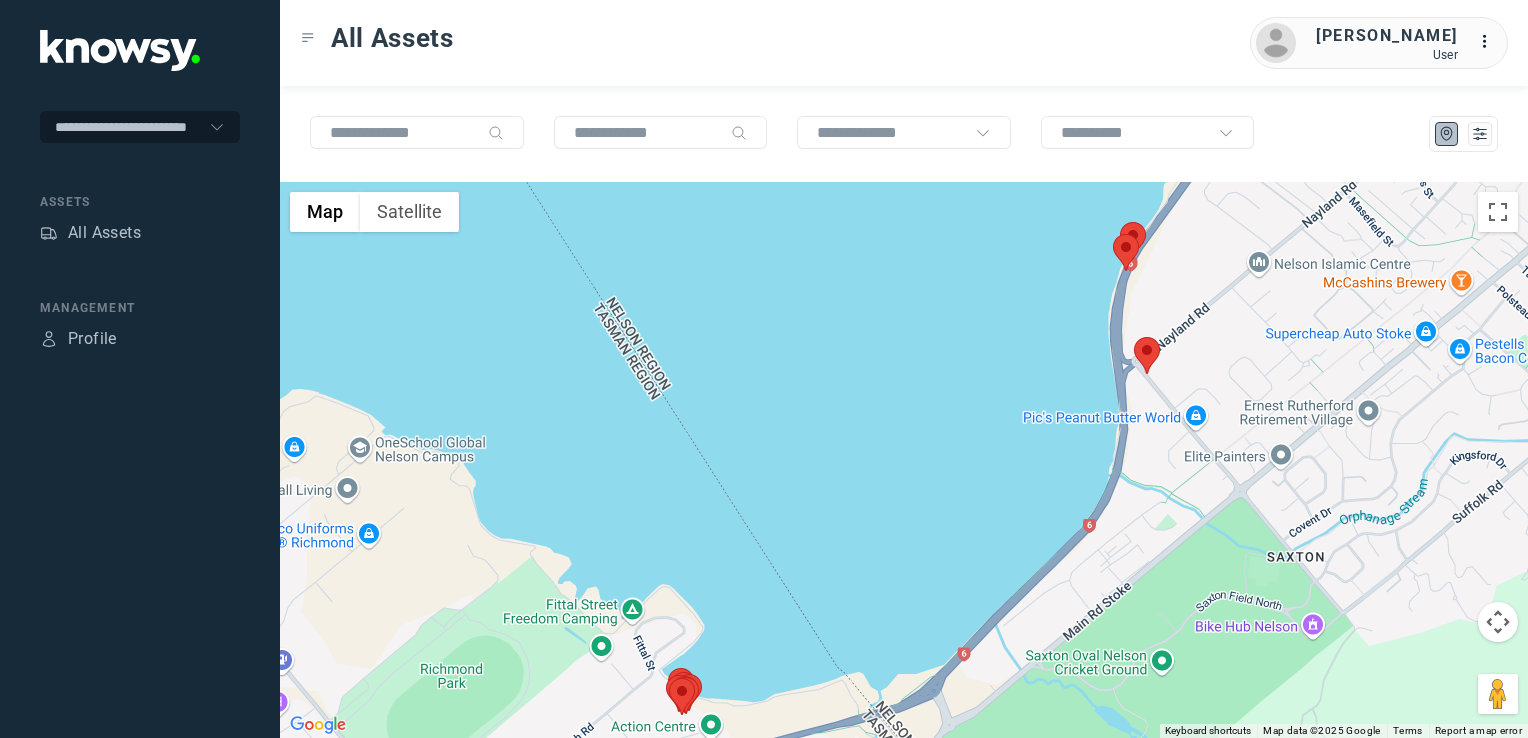 click 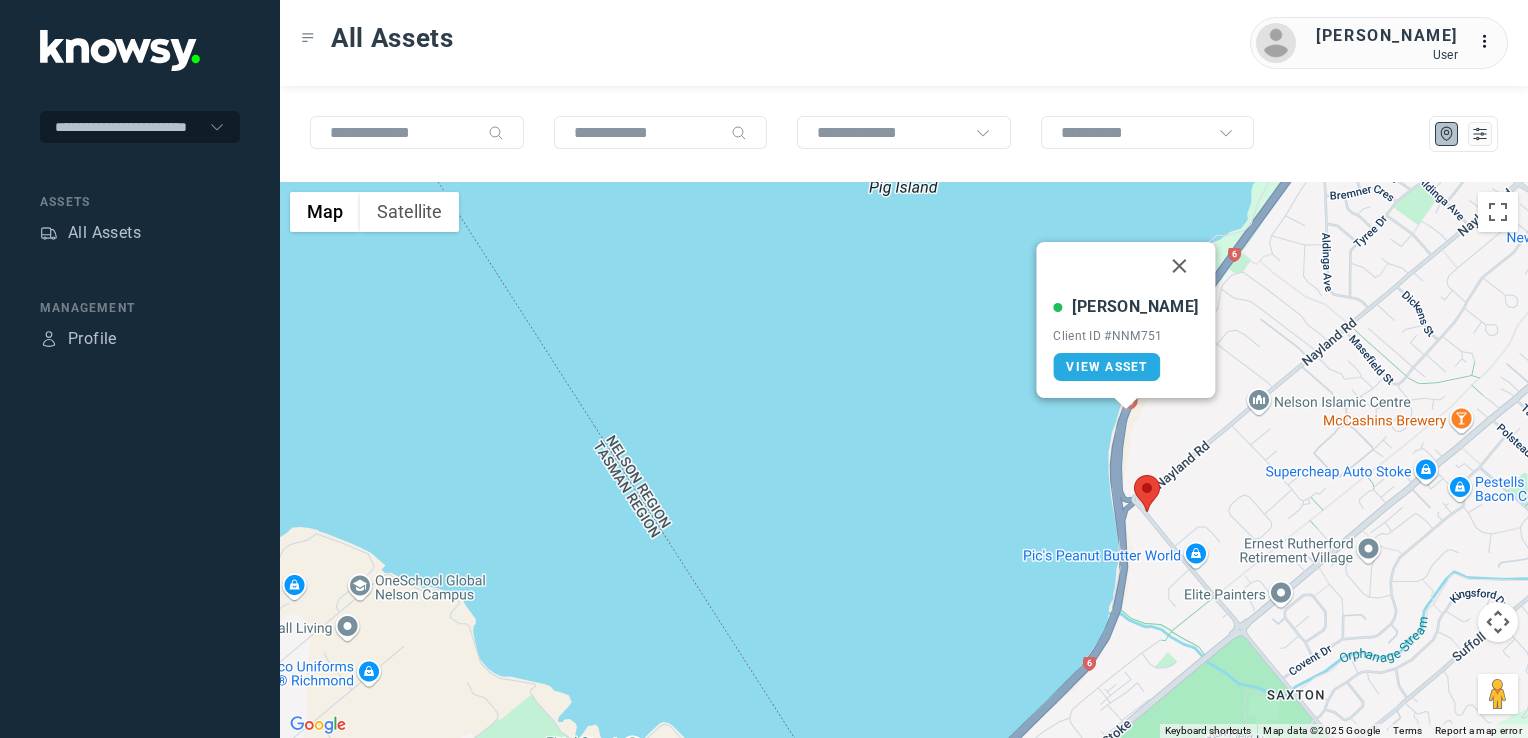 click 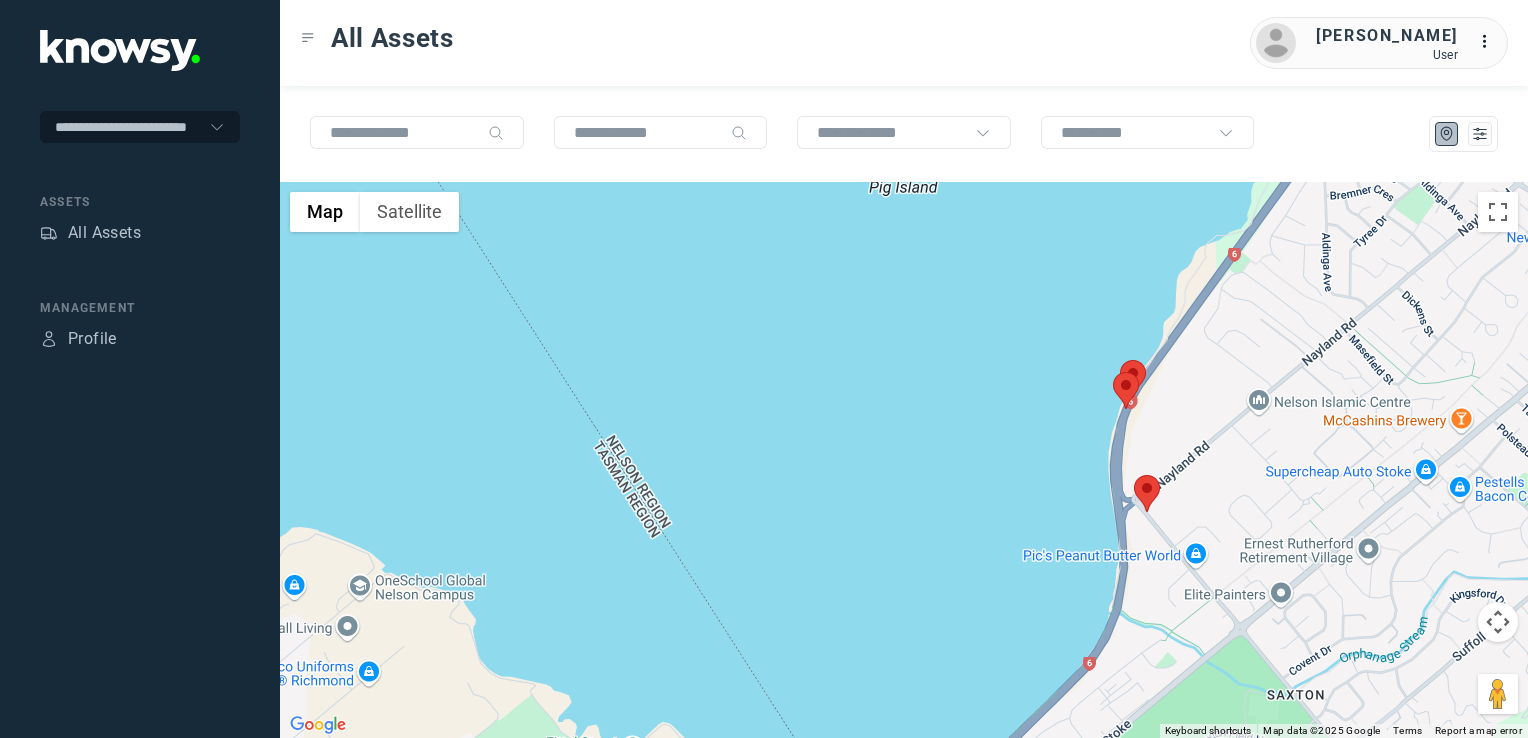 click 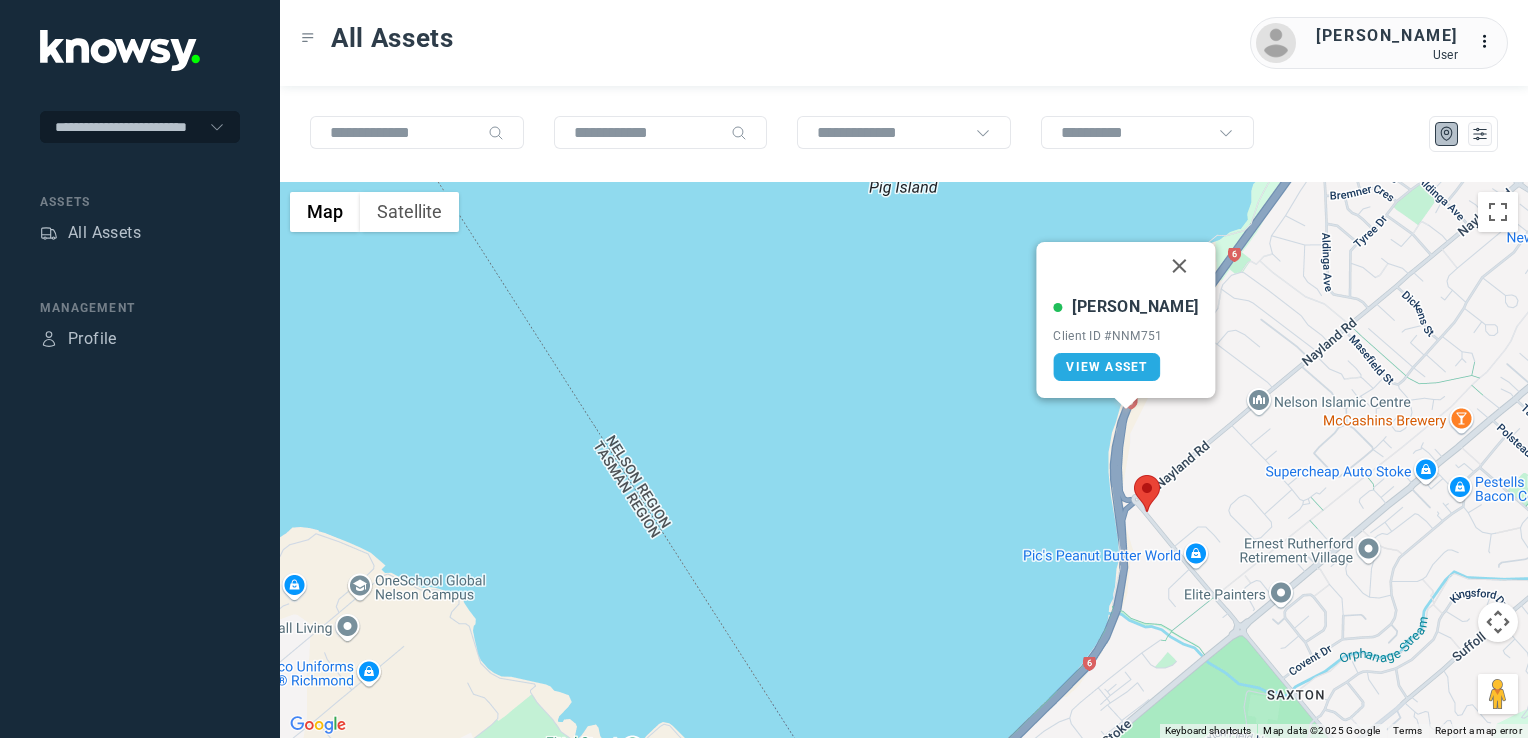 click 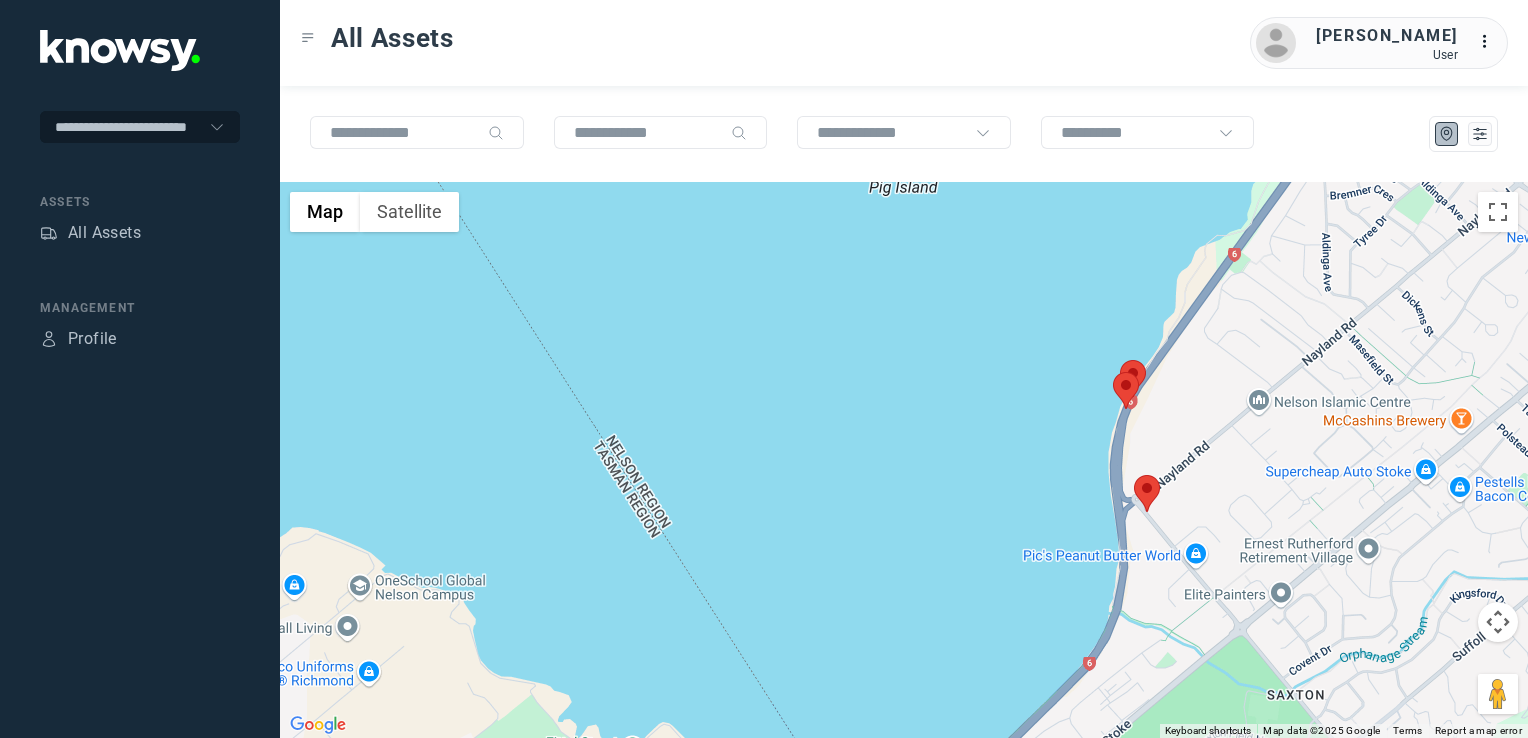 click 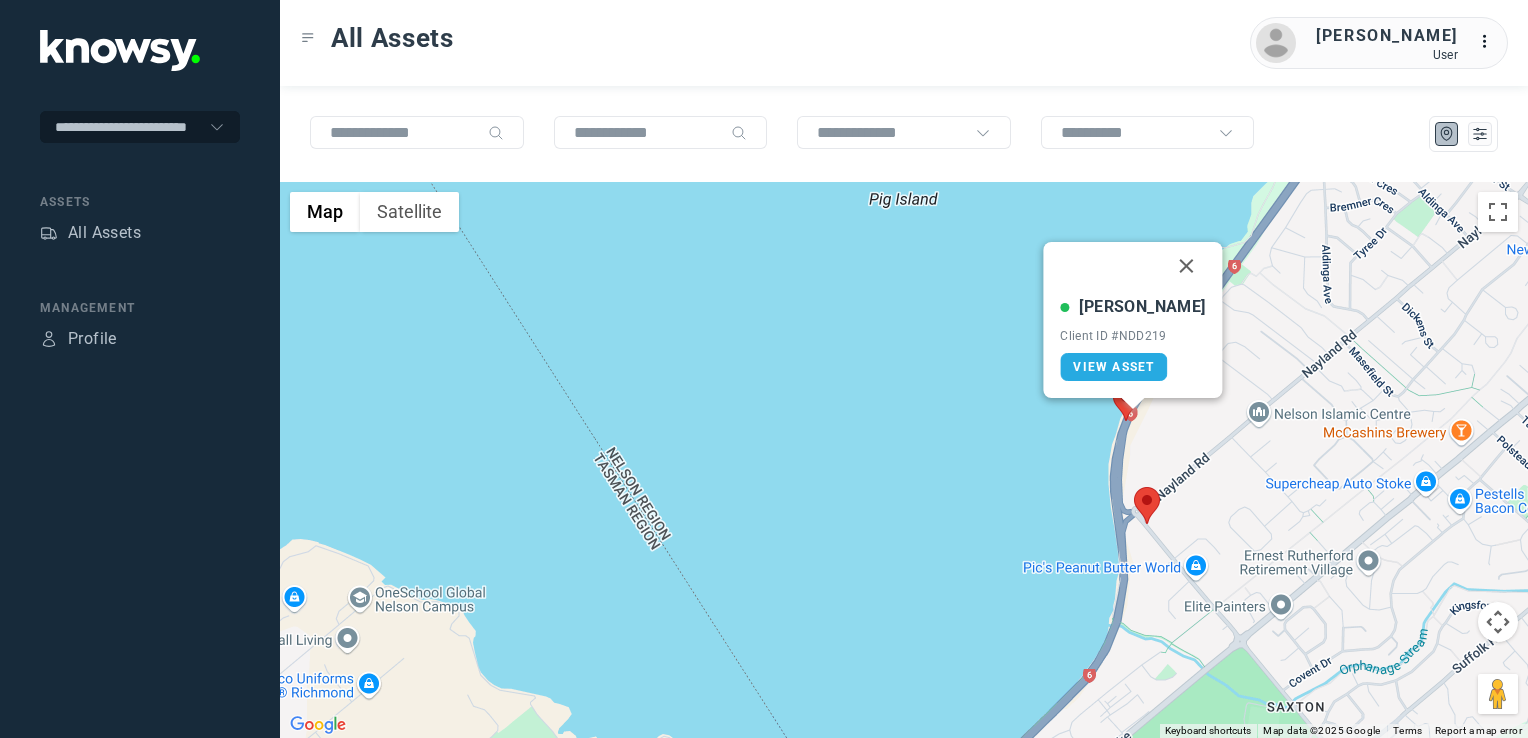drag, startPoint x: 1157, startPoint y: 263, endPoint x: 1168, endPoint y: 270, distance: 13.038404 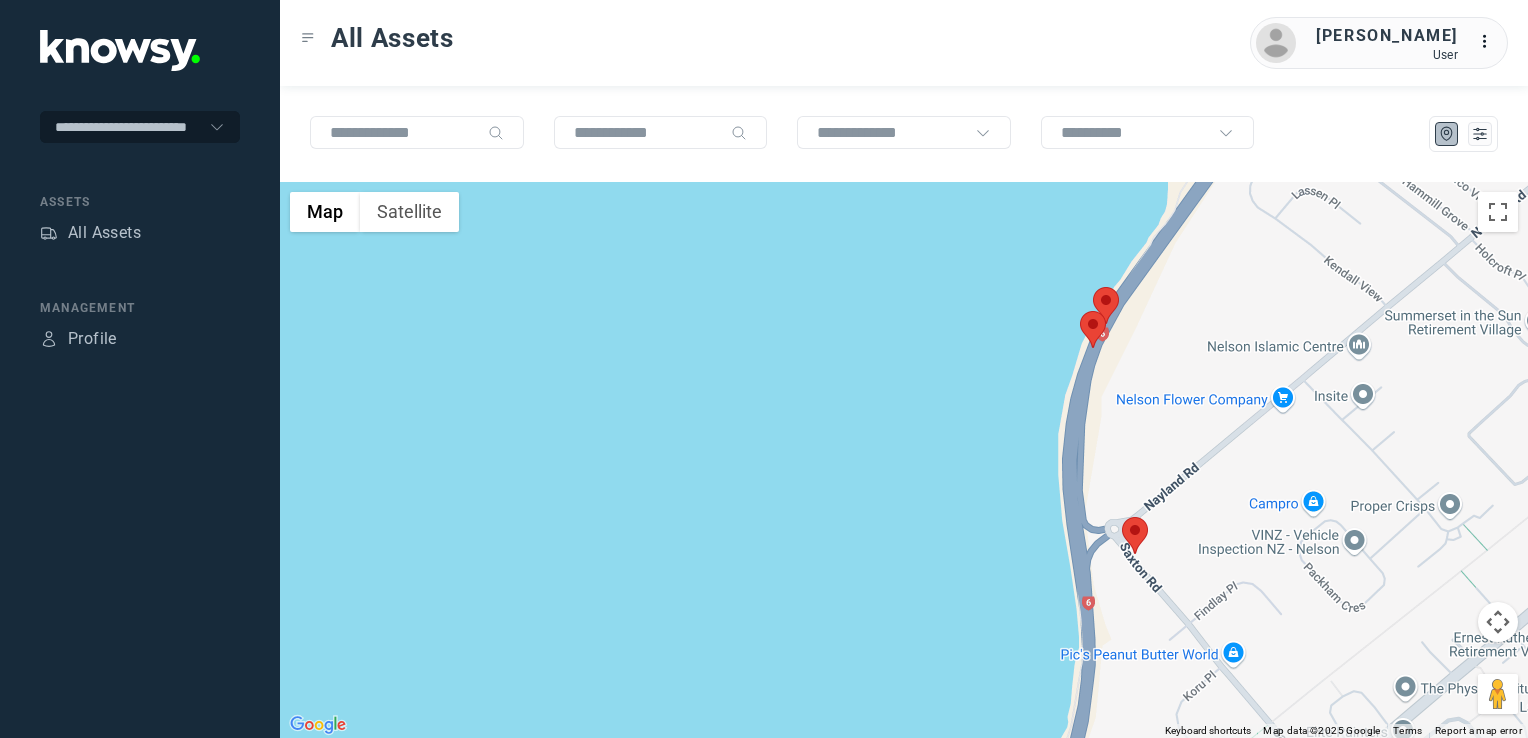 click 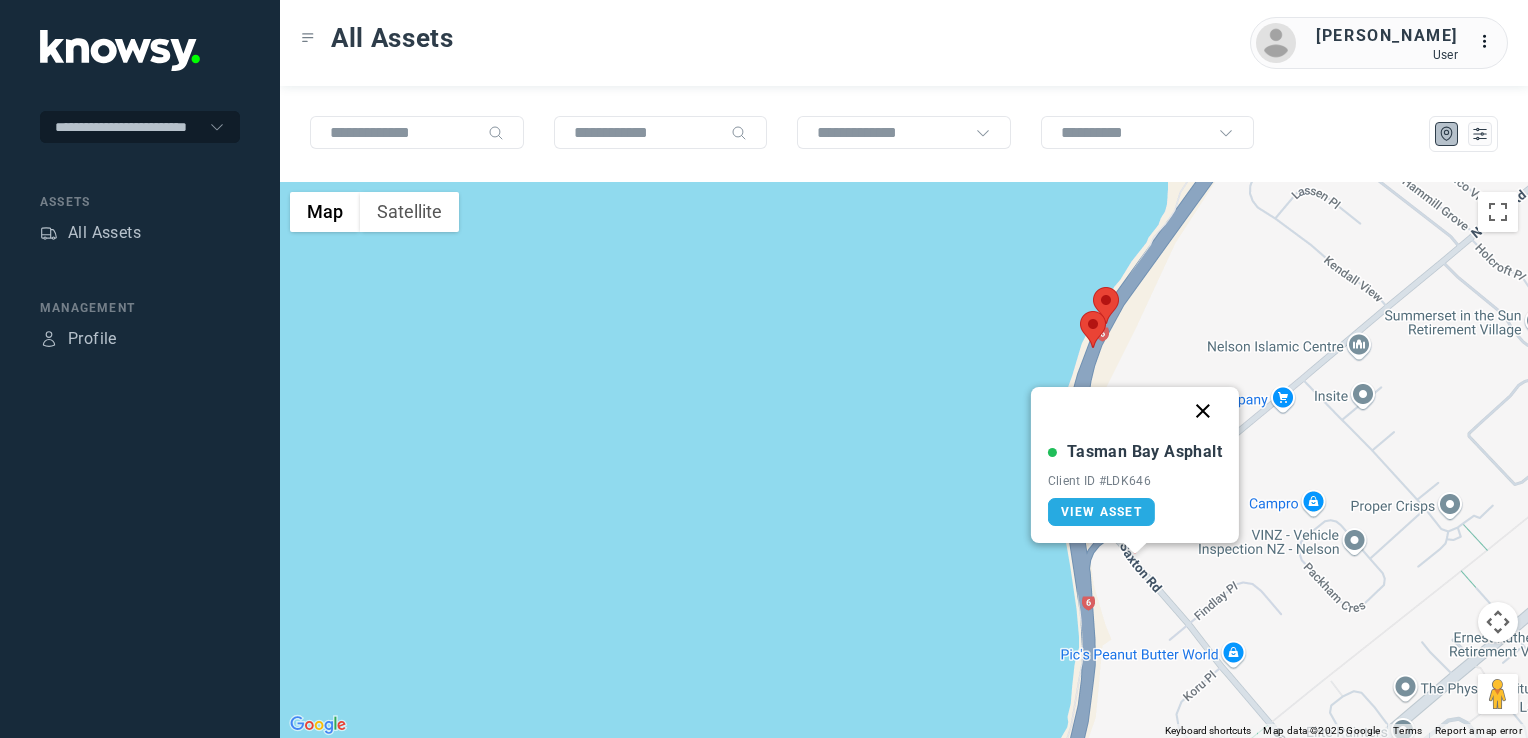 click 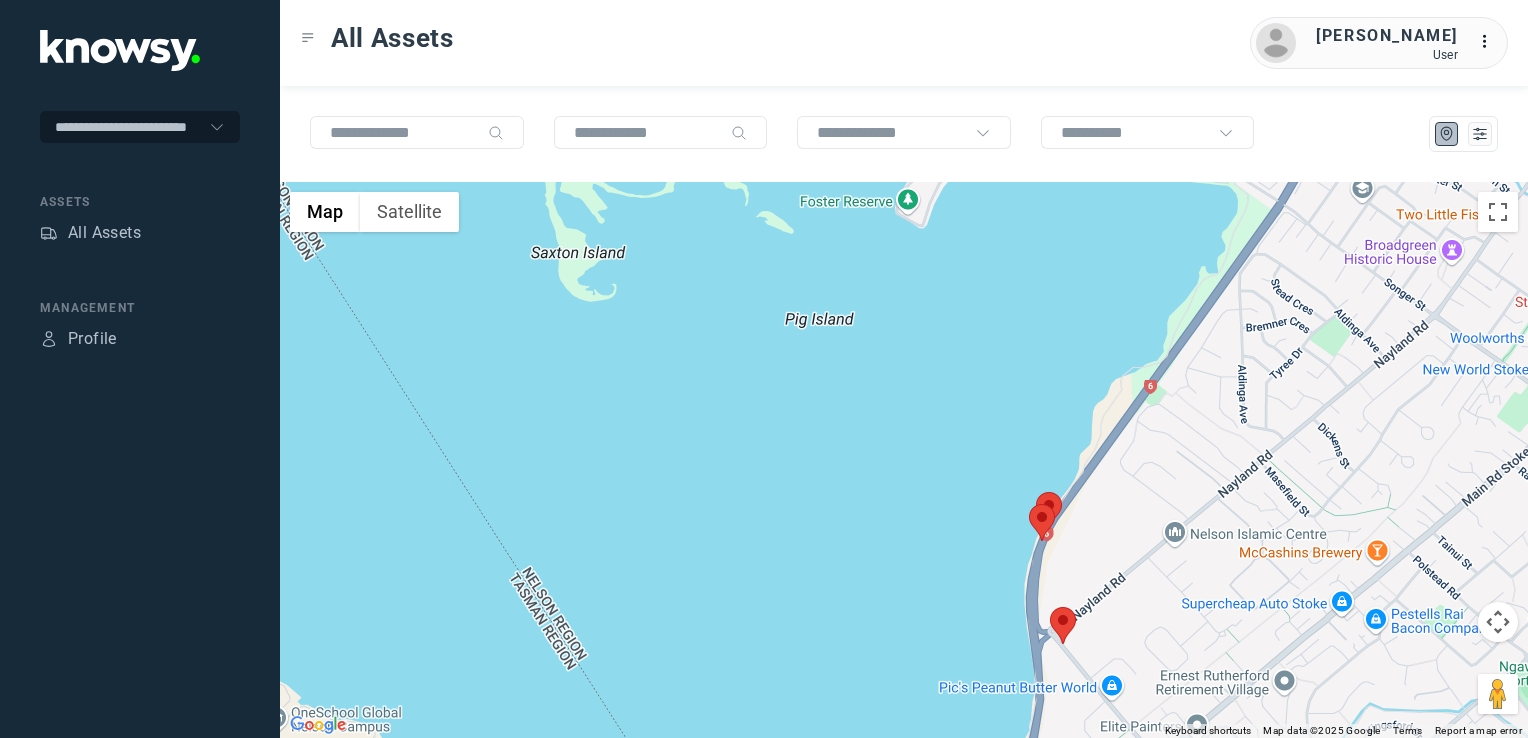 click on "To navigate, press the arrow keys." 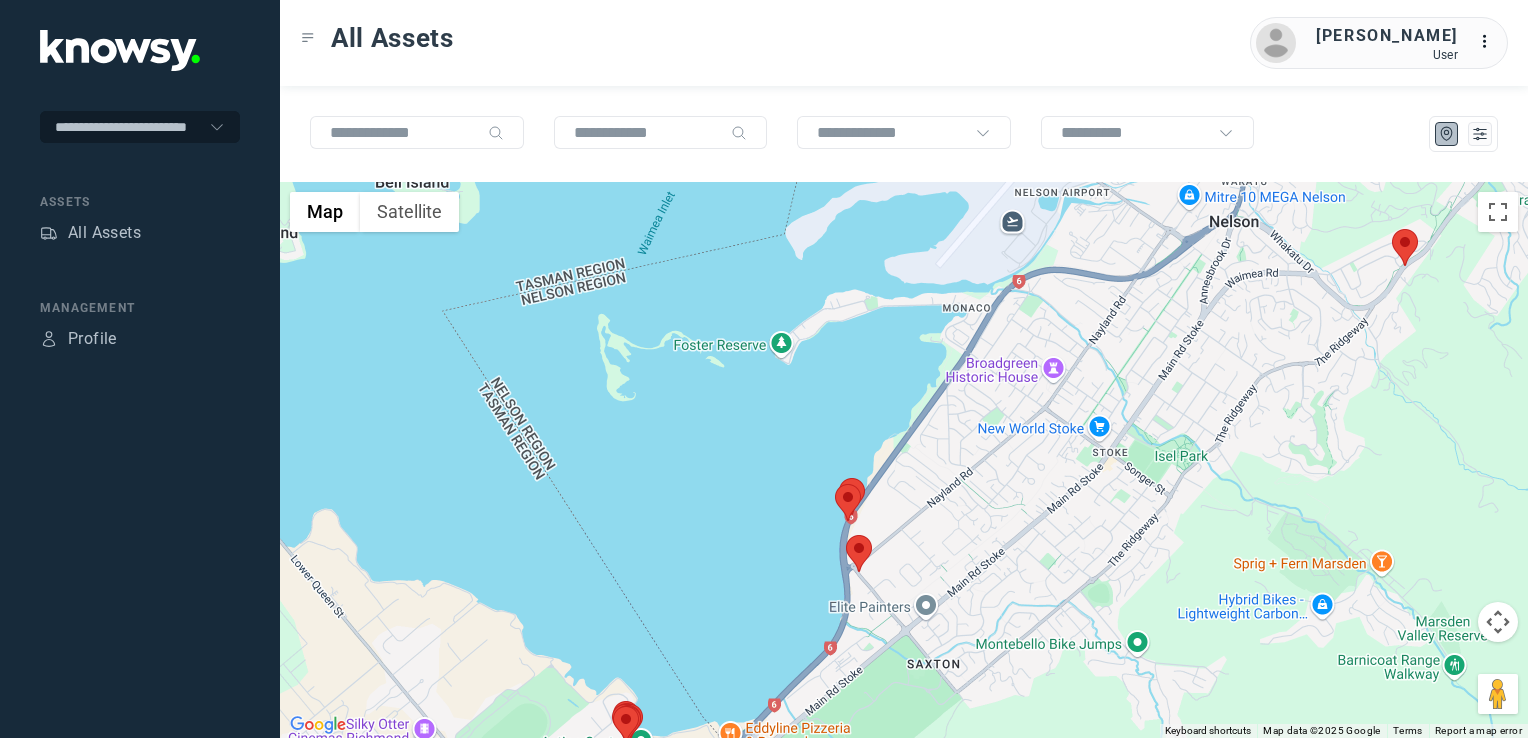drag, startPoint x: 1084, startPoint y: 682, endPoint x: 911, endPoint y: 789, distance: 203.41583 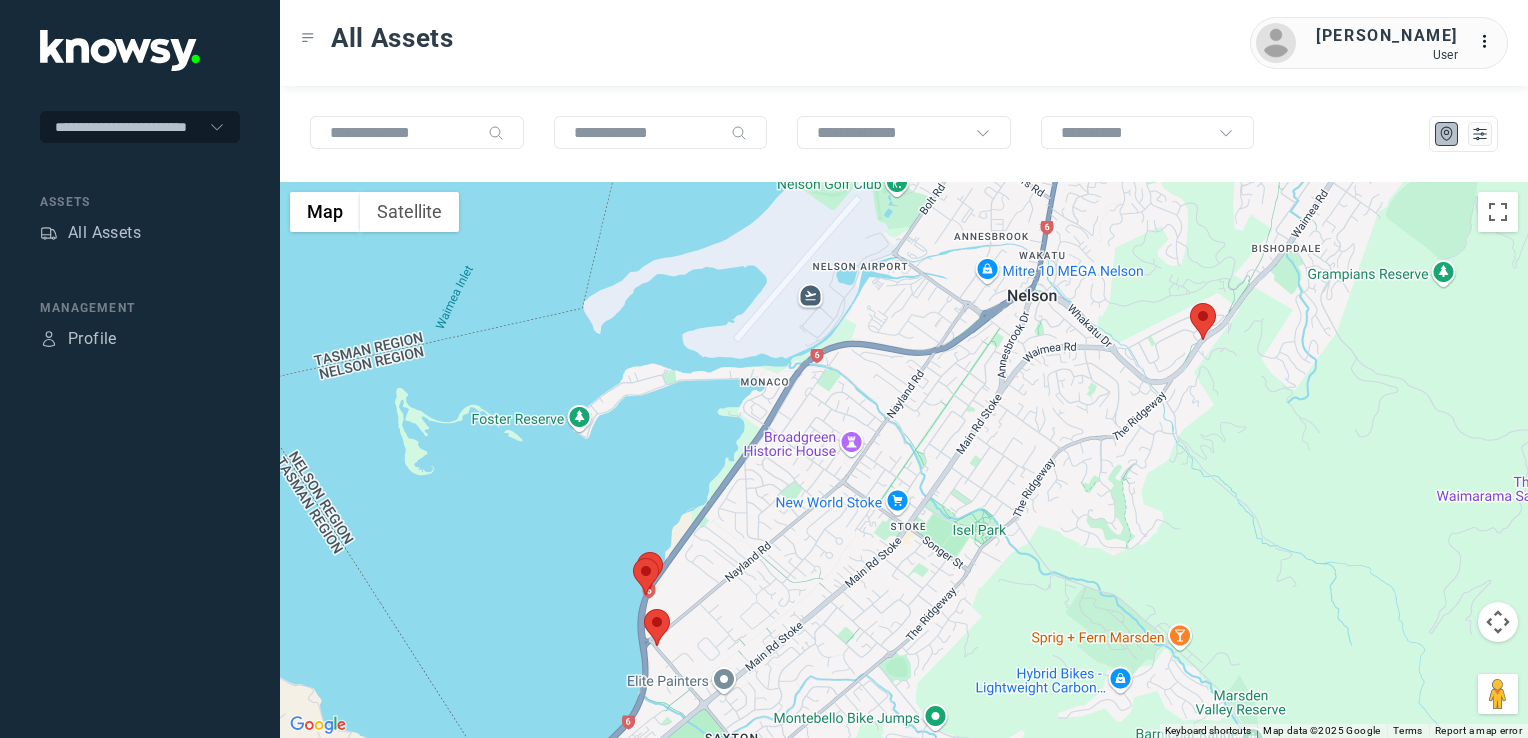 click 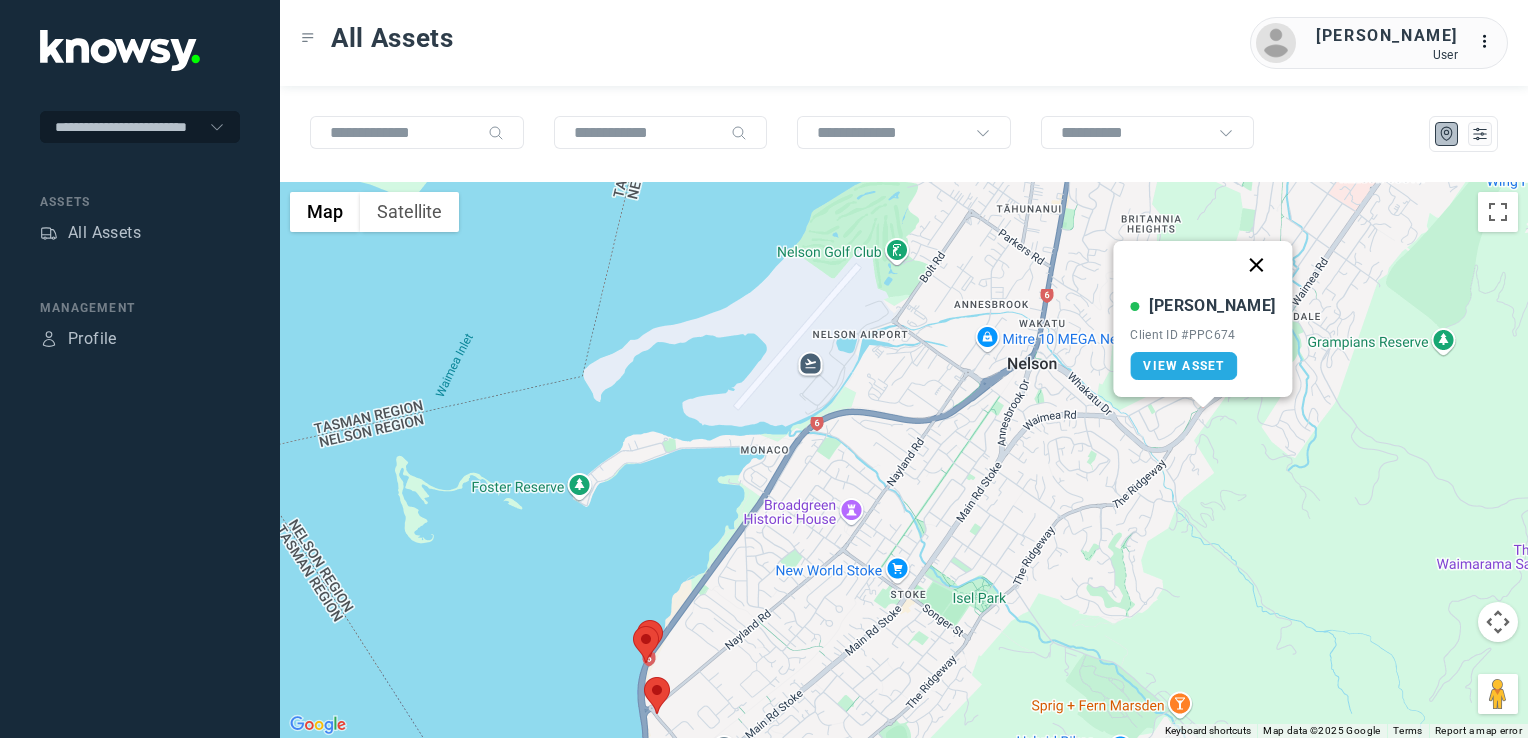 click 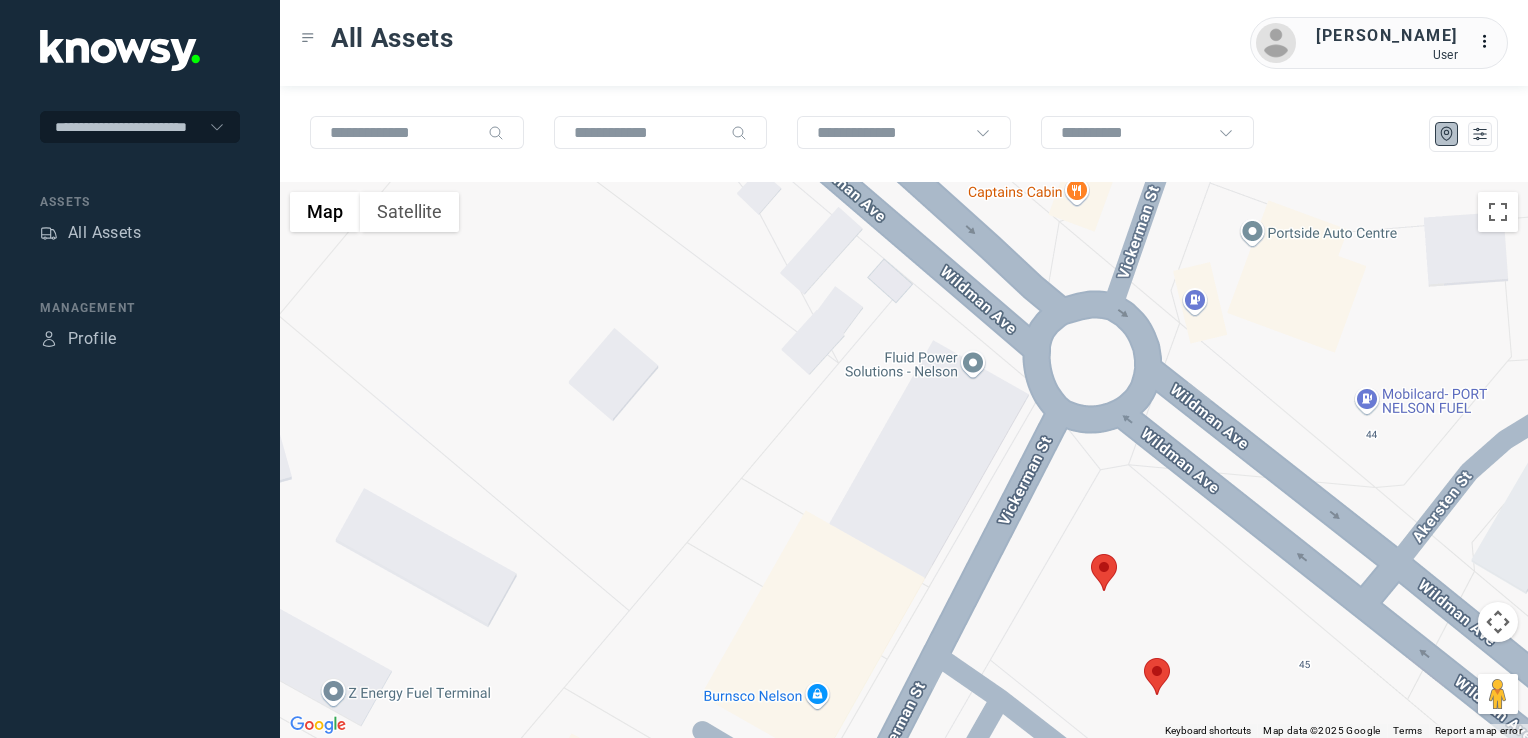 click 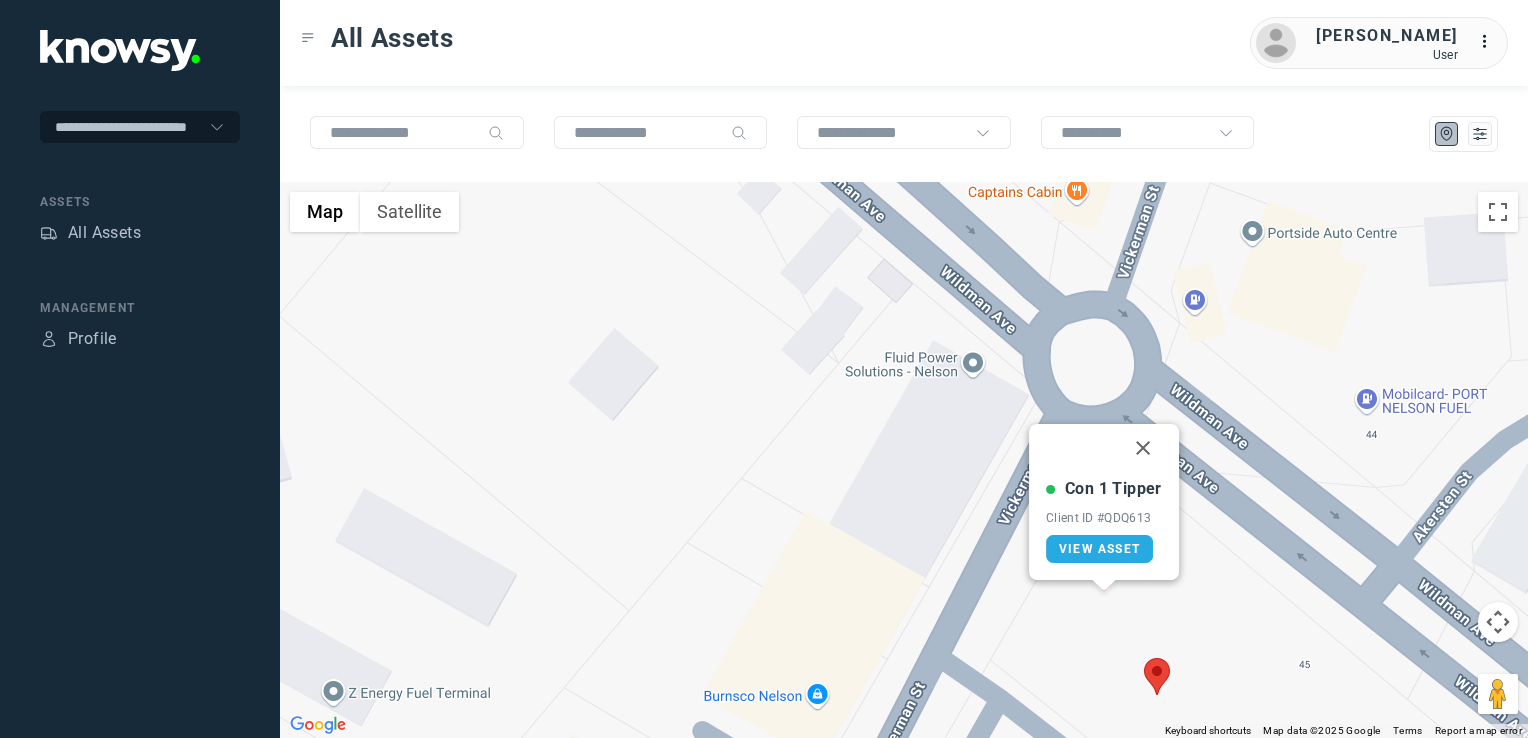 click 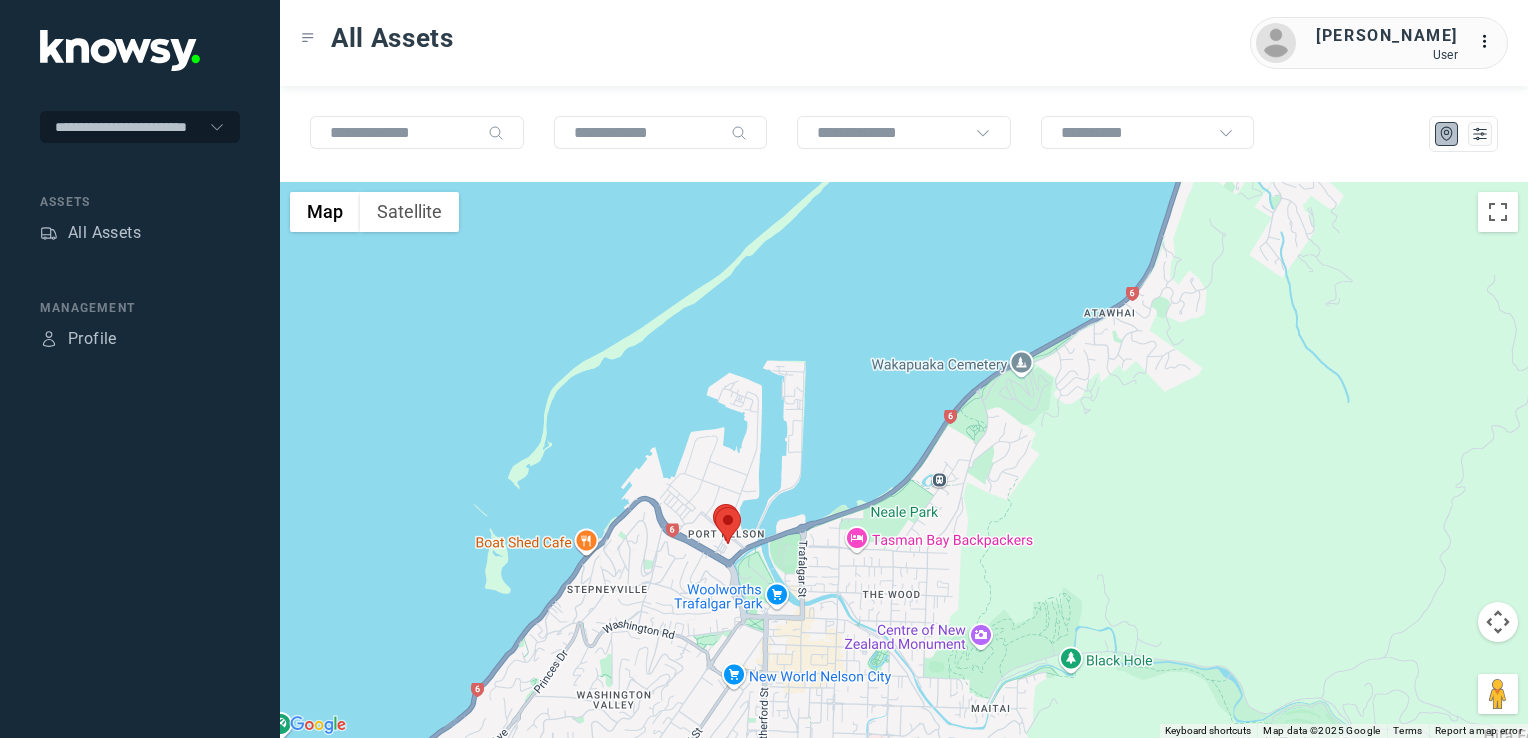 drag, startPoint x: 808, startPoint y: 550, endPoint x: 1000, endPoint y: 473, distance: 206.86469 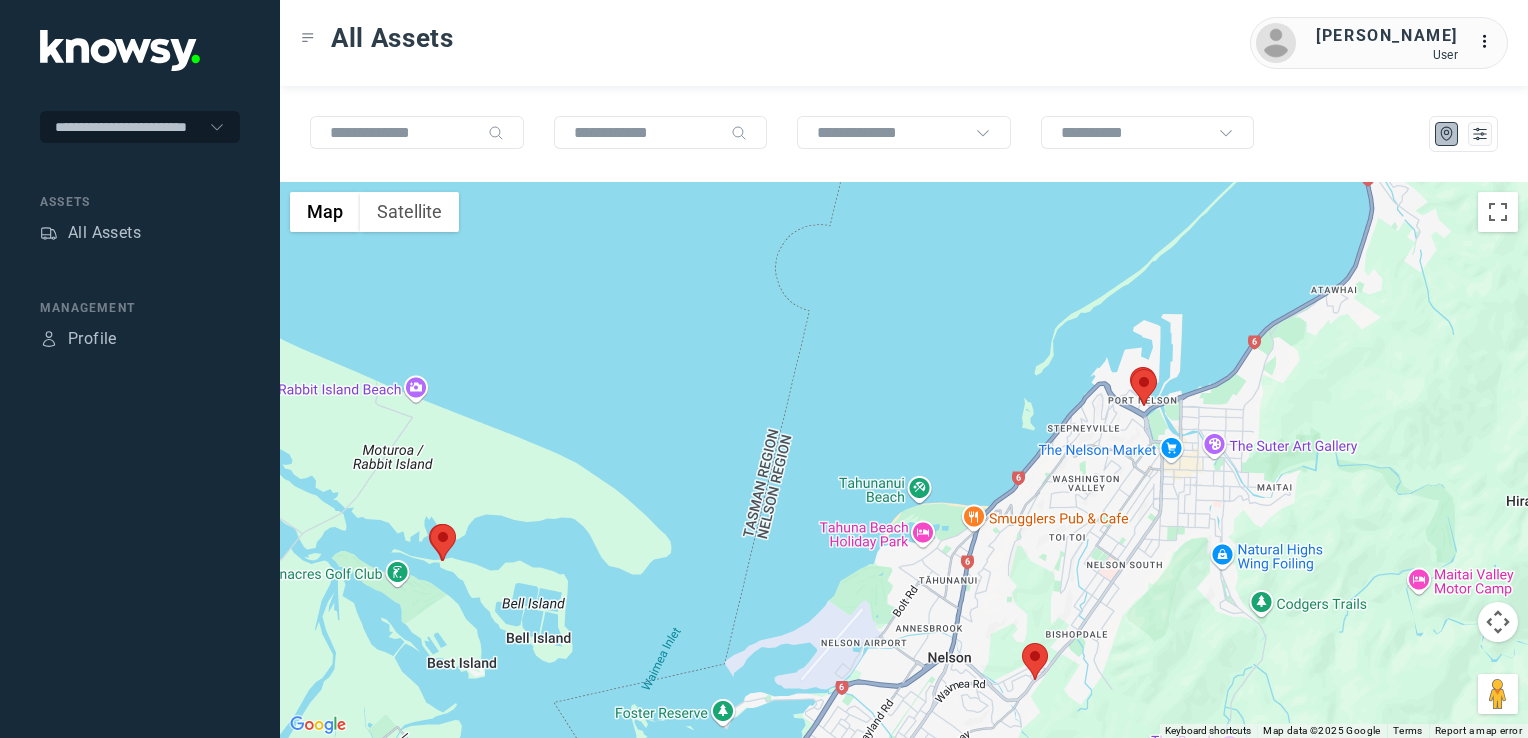 drag, startPoint x: 957, startPoint y: 531, endPoint x: 1066, endPoint y: 378, distance: 187.85632 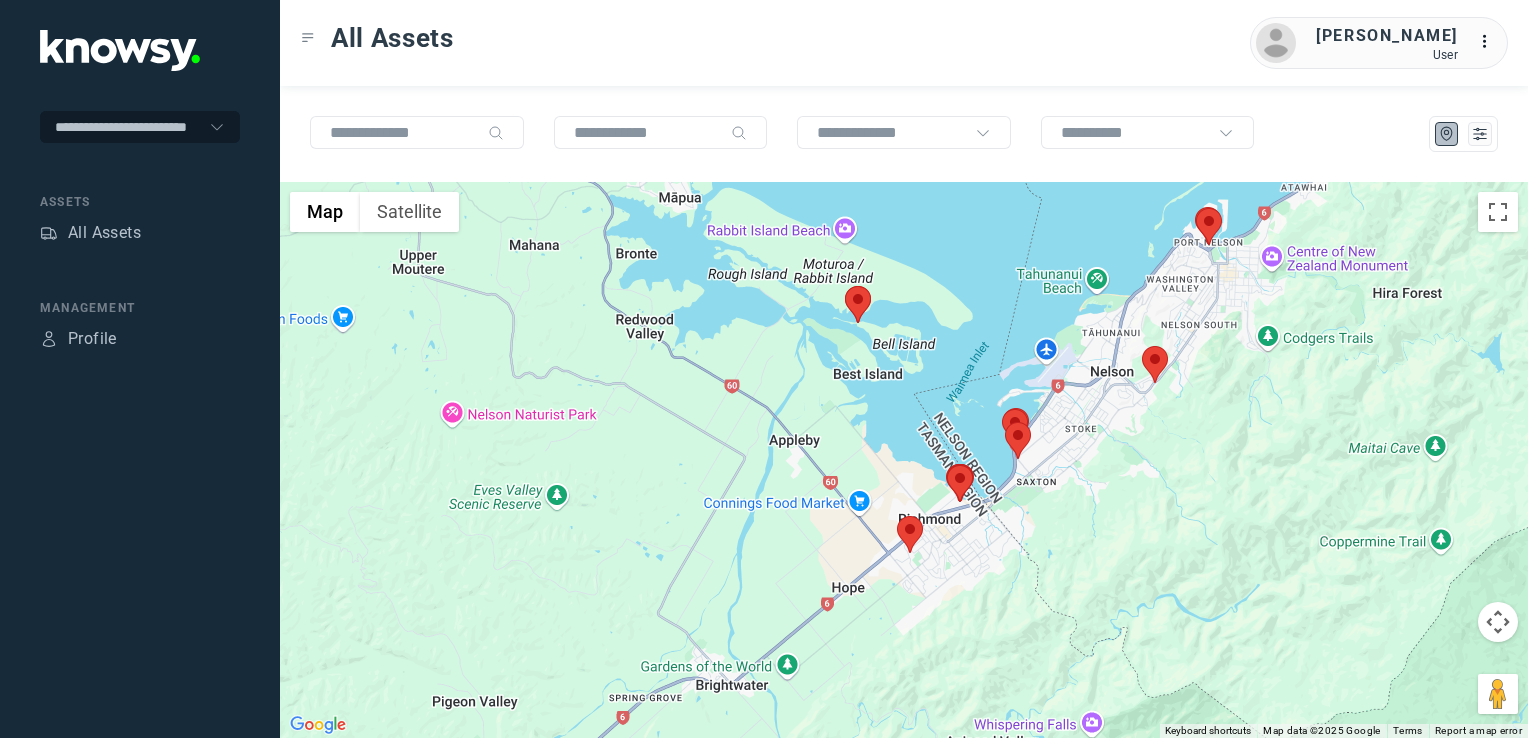 drag, startPoint x: 588, startPoint y: 450, endPoint x: 608, endPoint y: 434, distance: 25.612497 